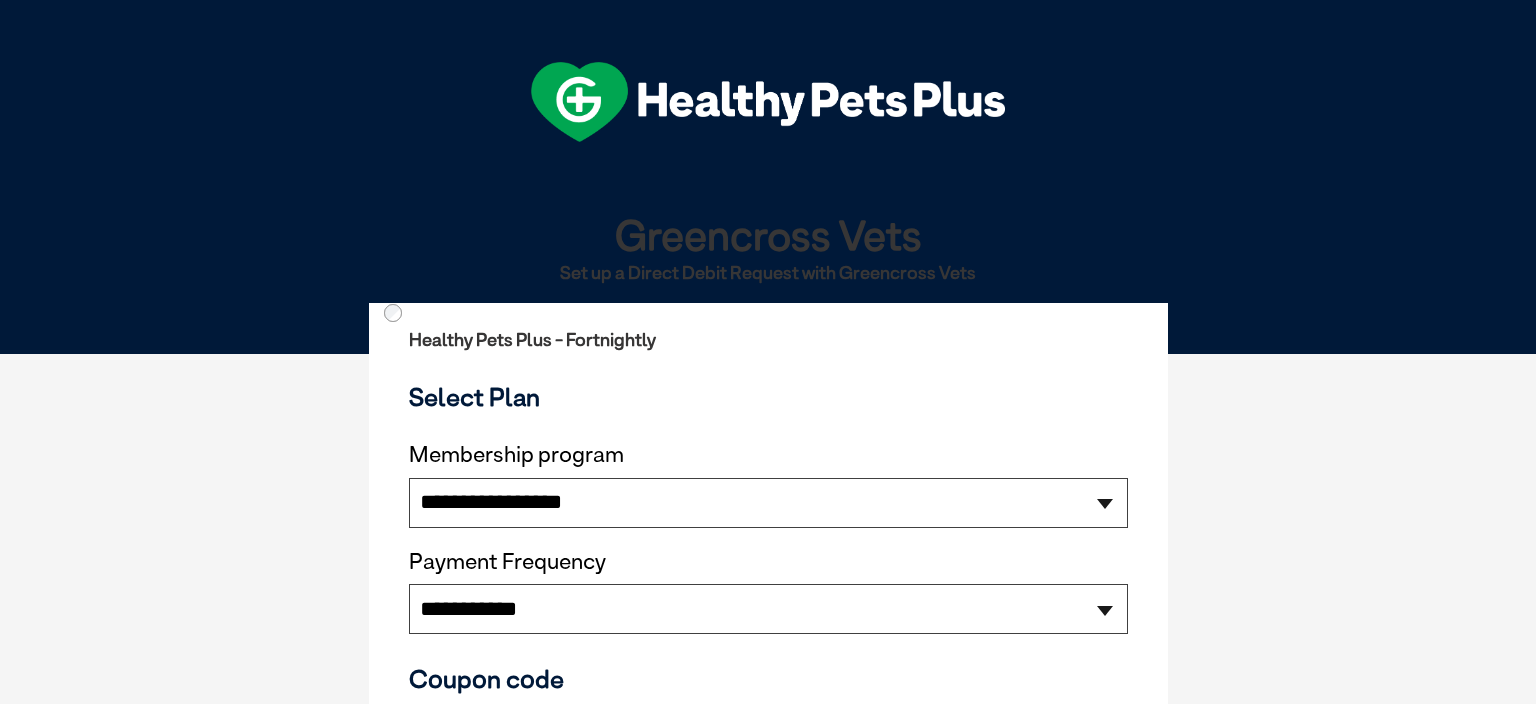 select on "**********" 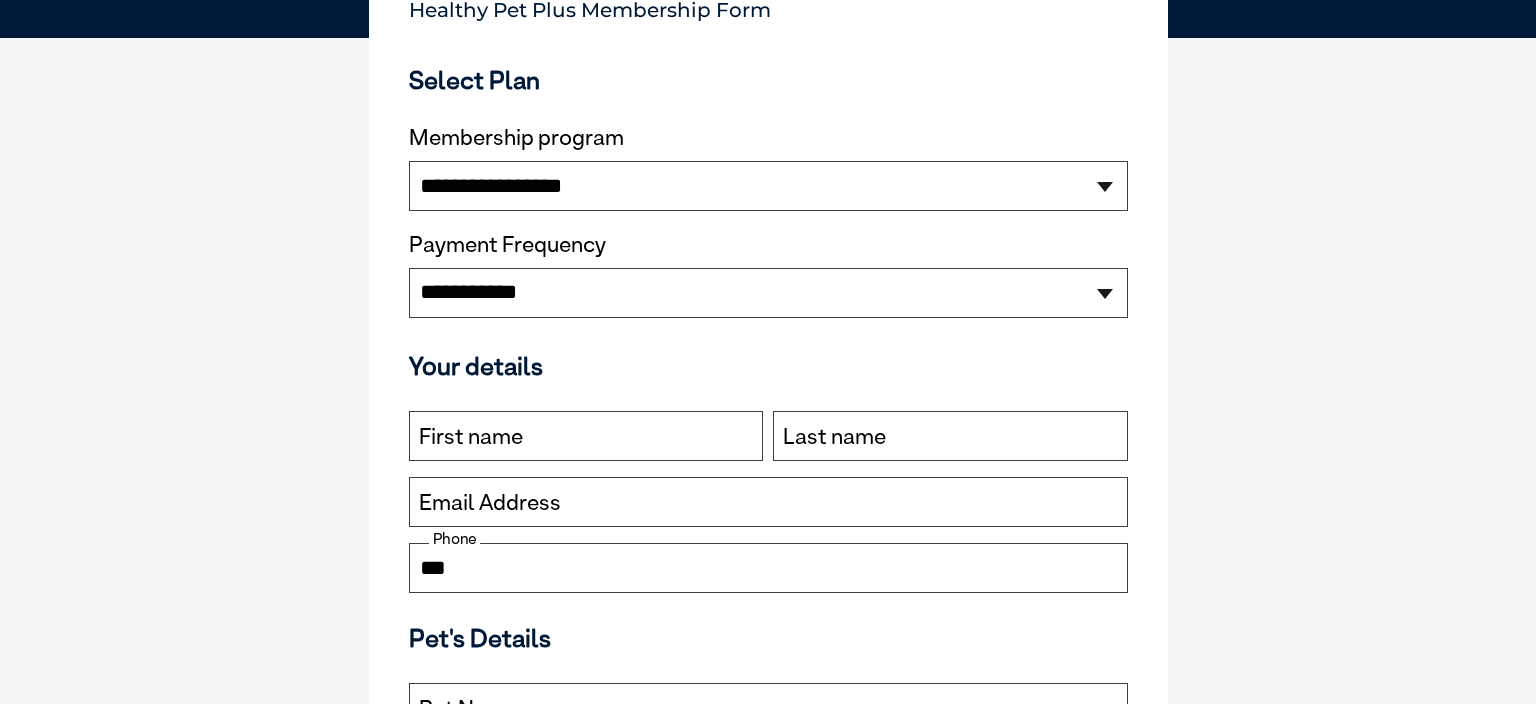scroll, scrollTop: 317, scrollLeft: 0, axis: vertical 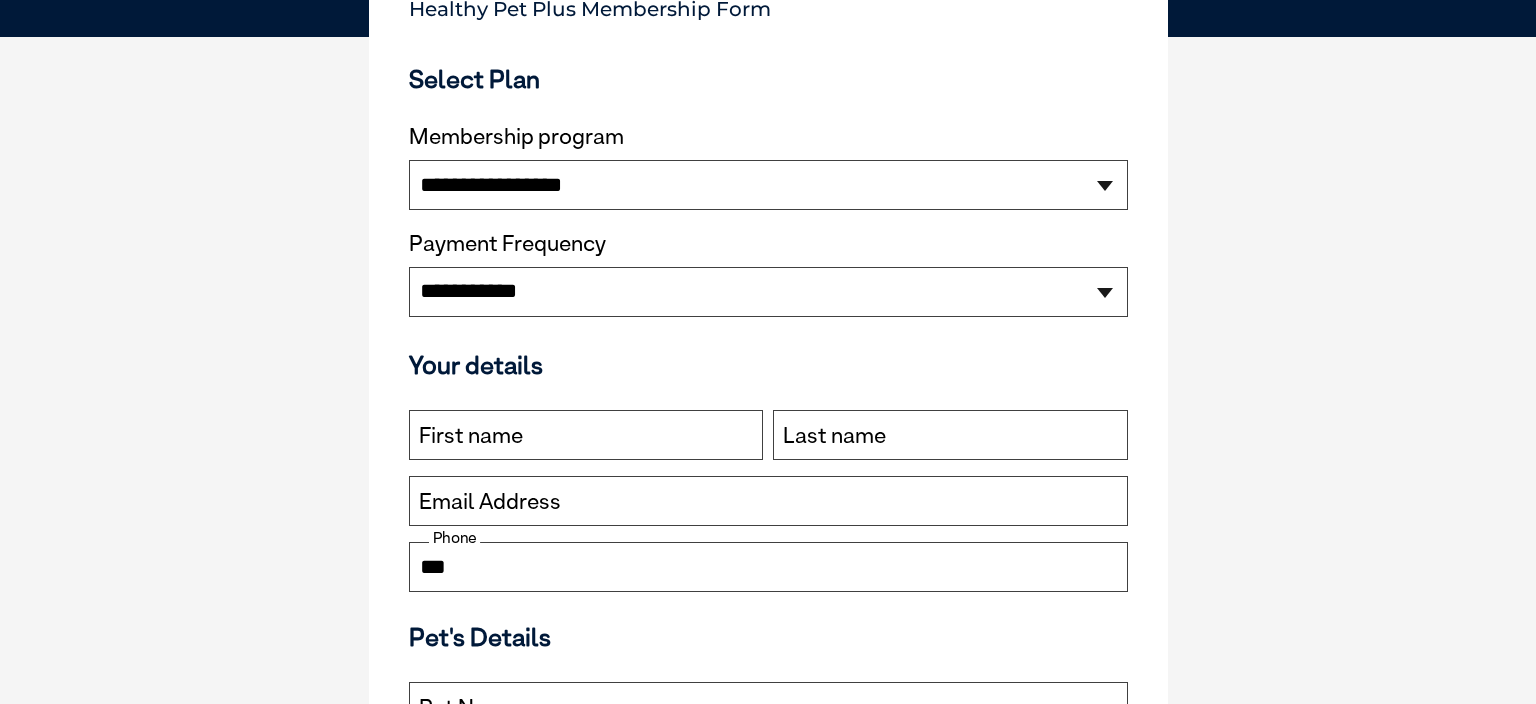 click on "**********" at bounding box center (768, 185) 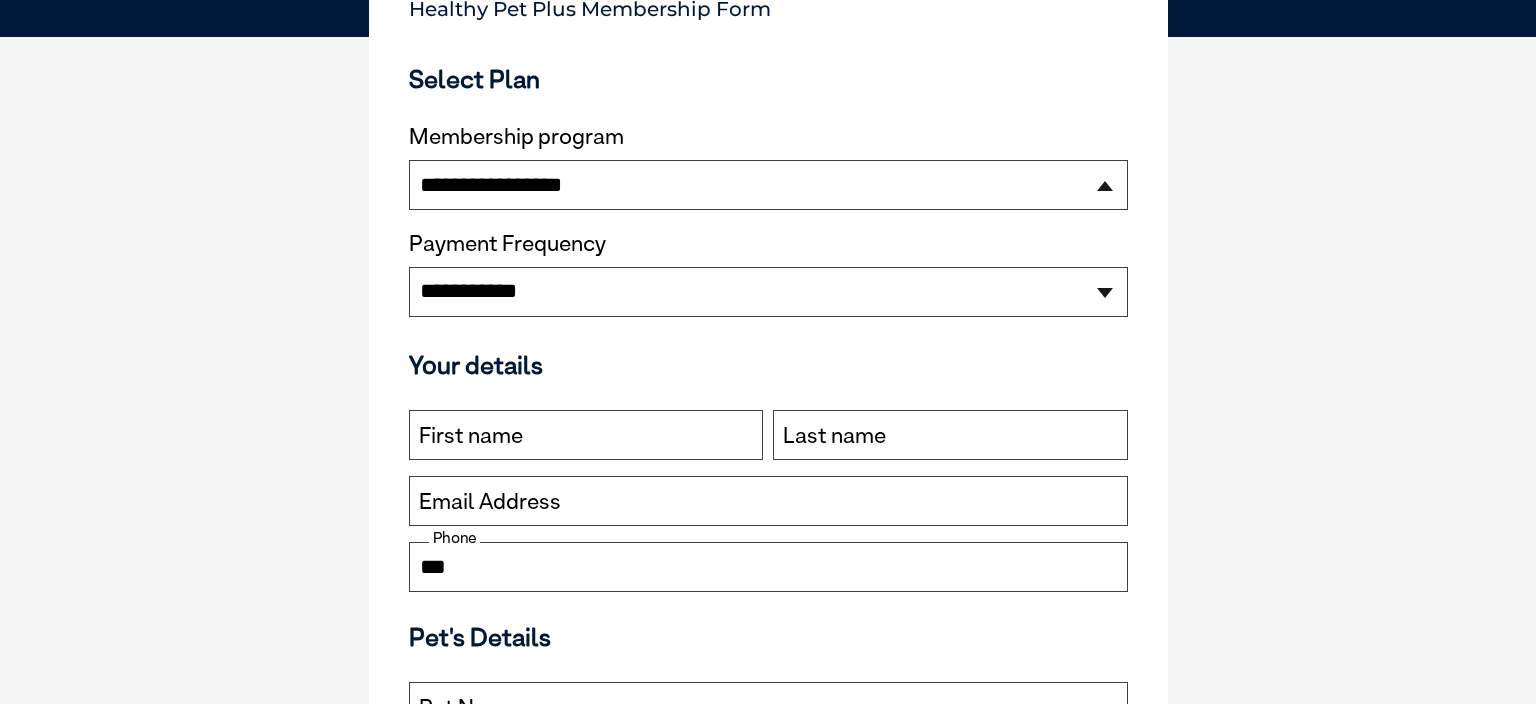 click on "**********" at bounding box center (0, 0) 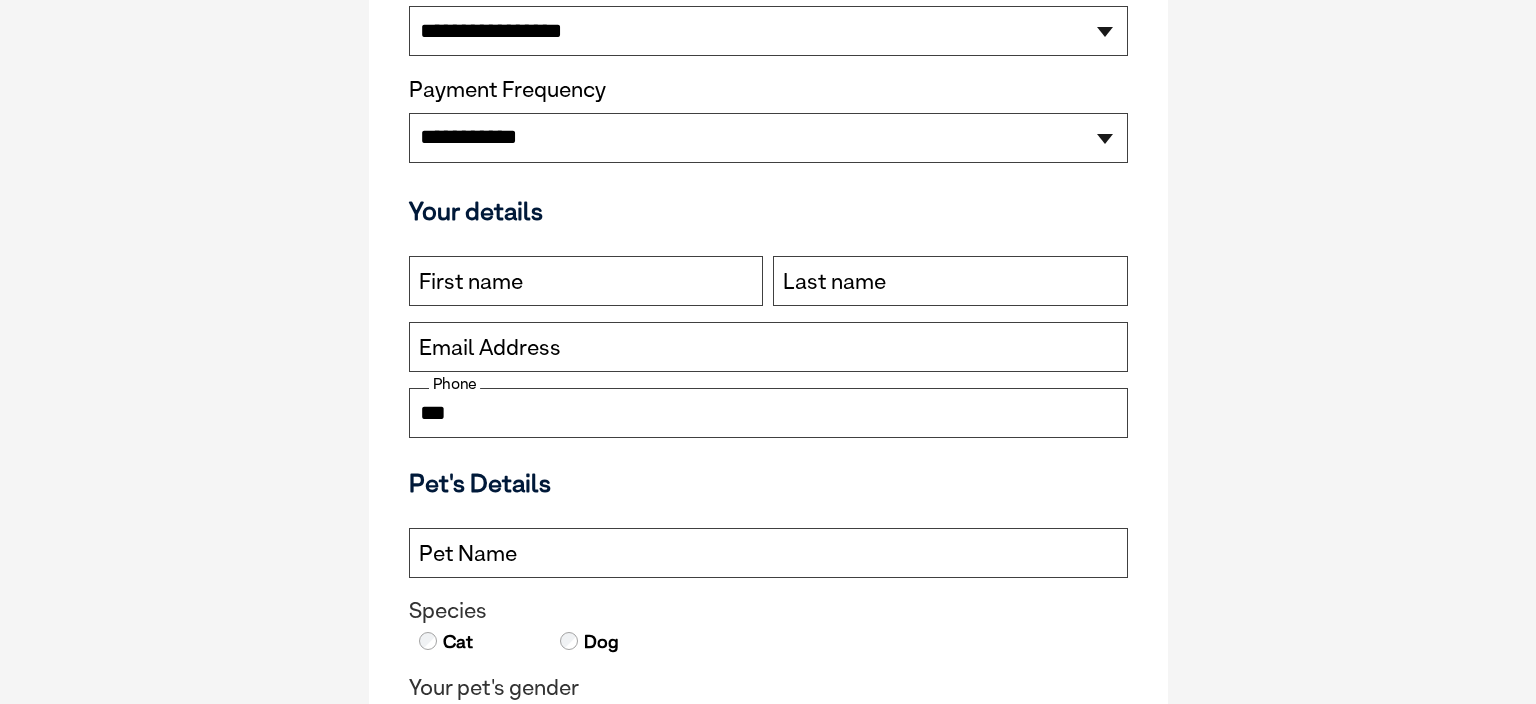 scroll, scrollTop: 528, scrollLeft: 0, axis: vertical 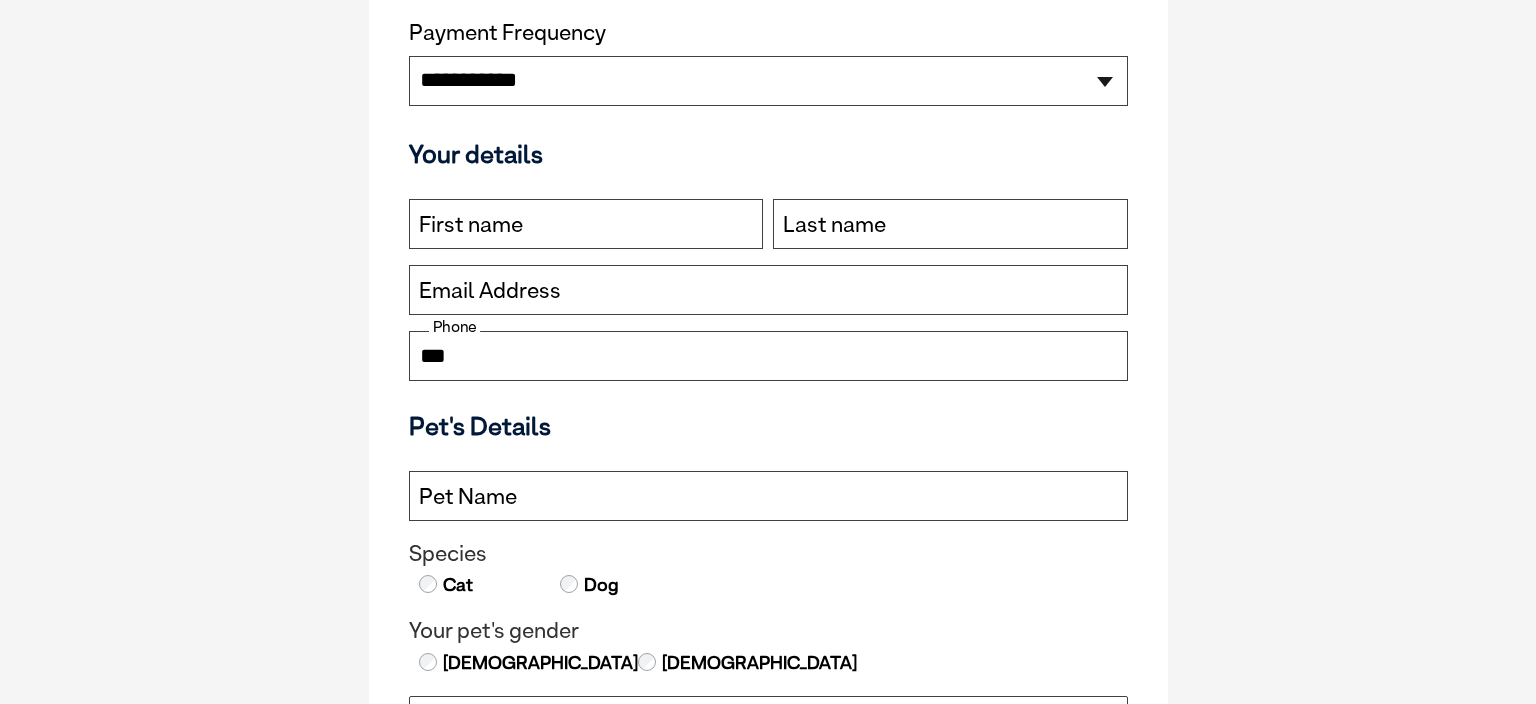 click on "First name" at bounding box center (586, 224) 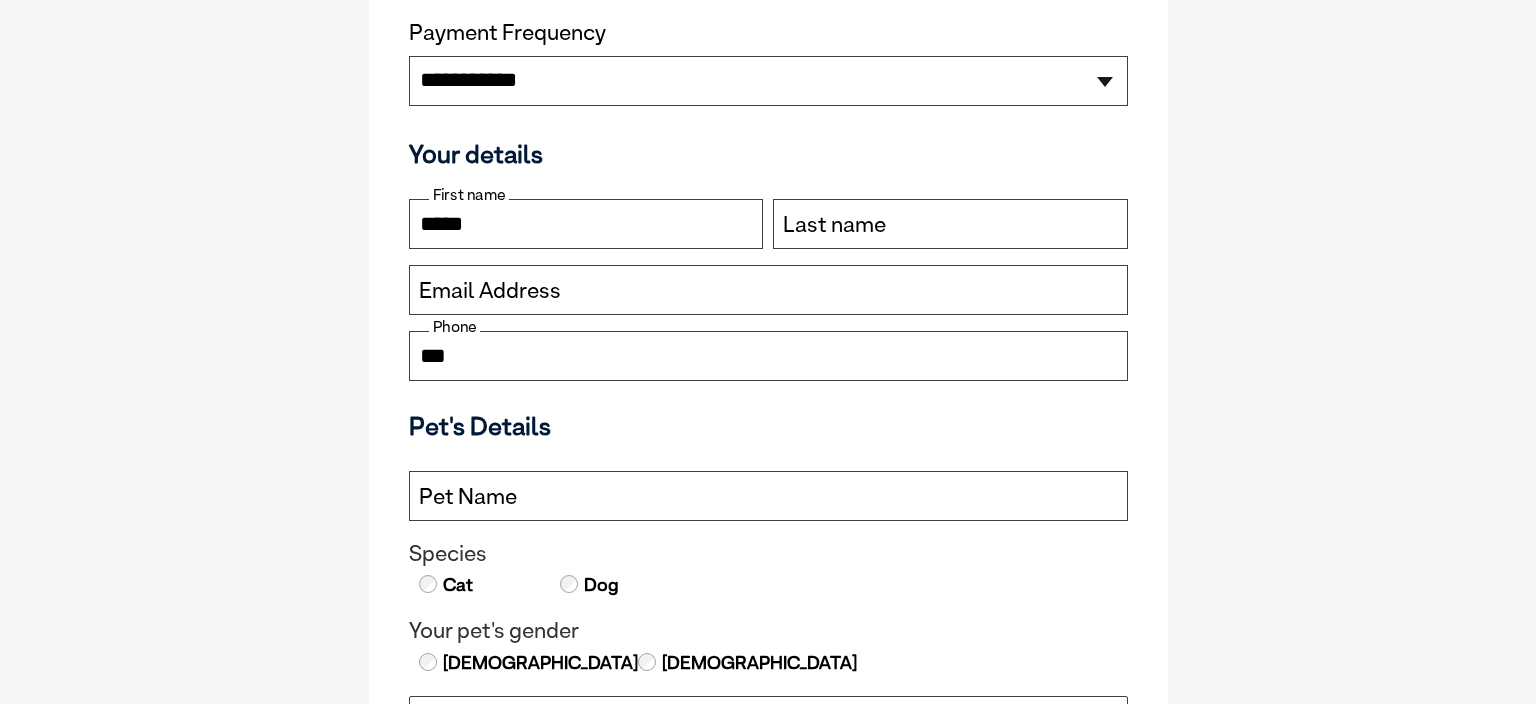 type on "*****" 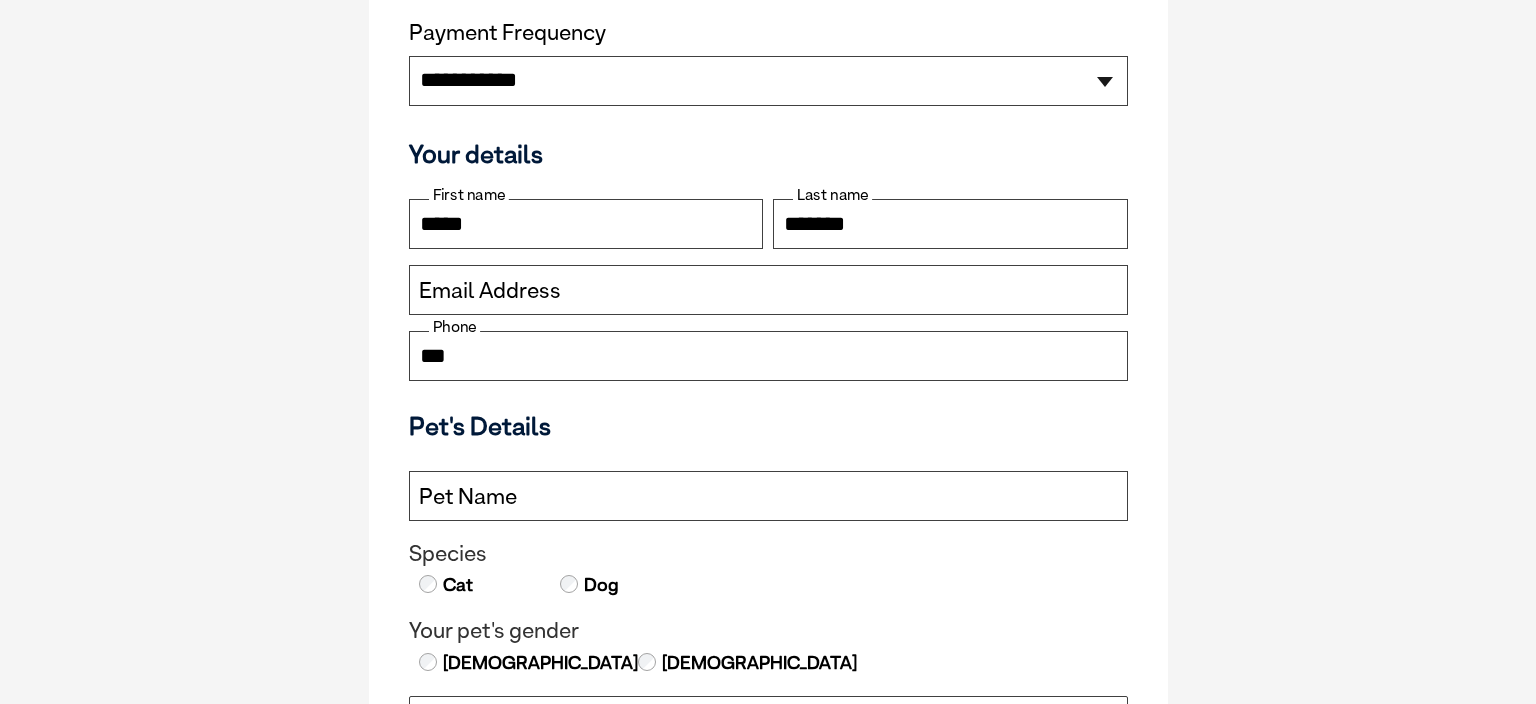 type on "*******" 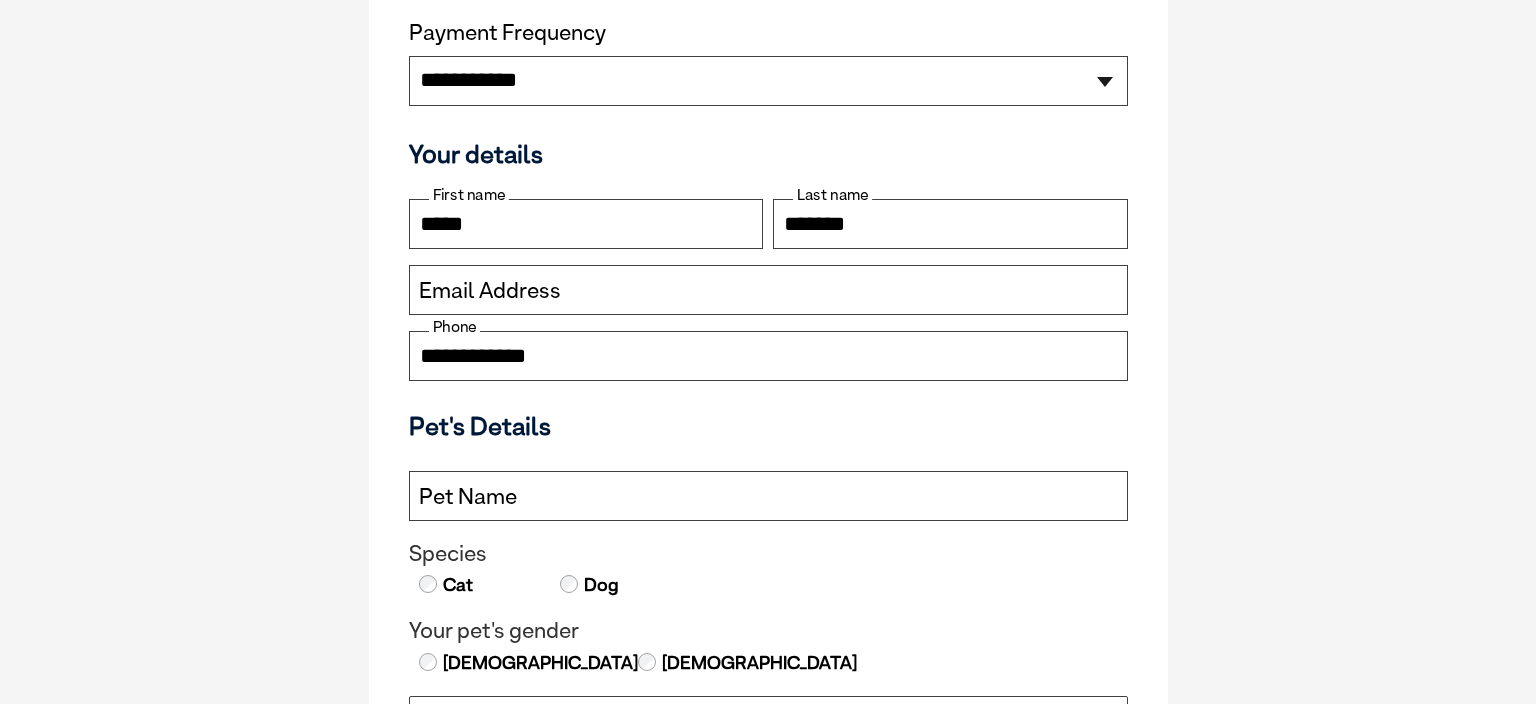 type on "**********" 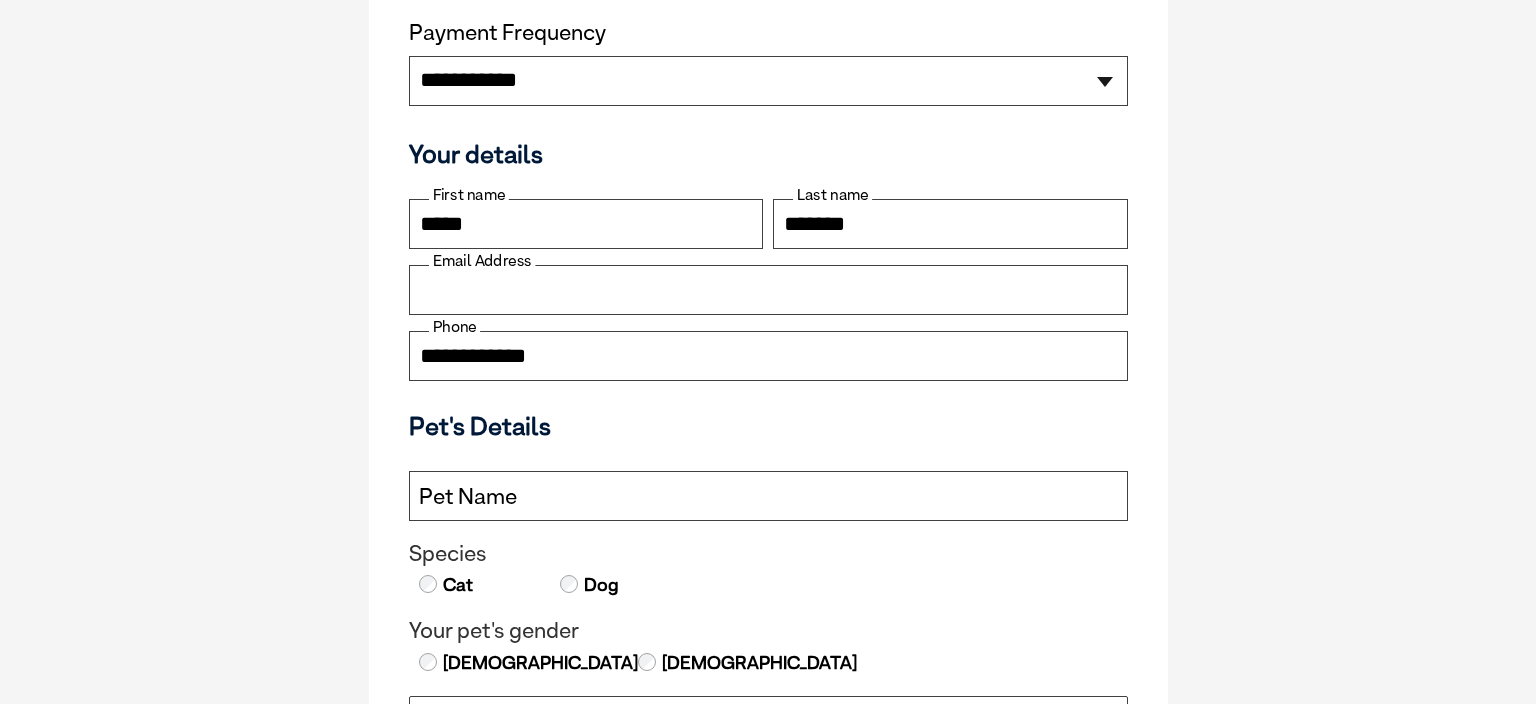 click on "Email Address" at bounding box center [768, 290] 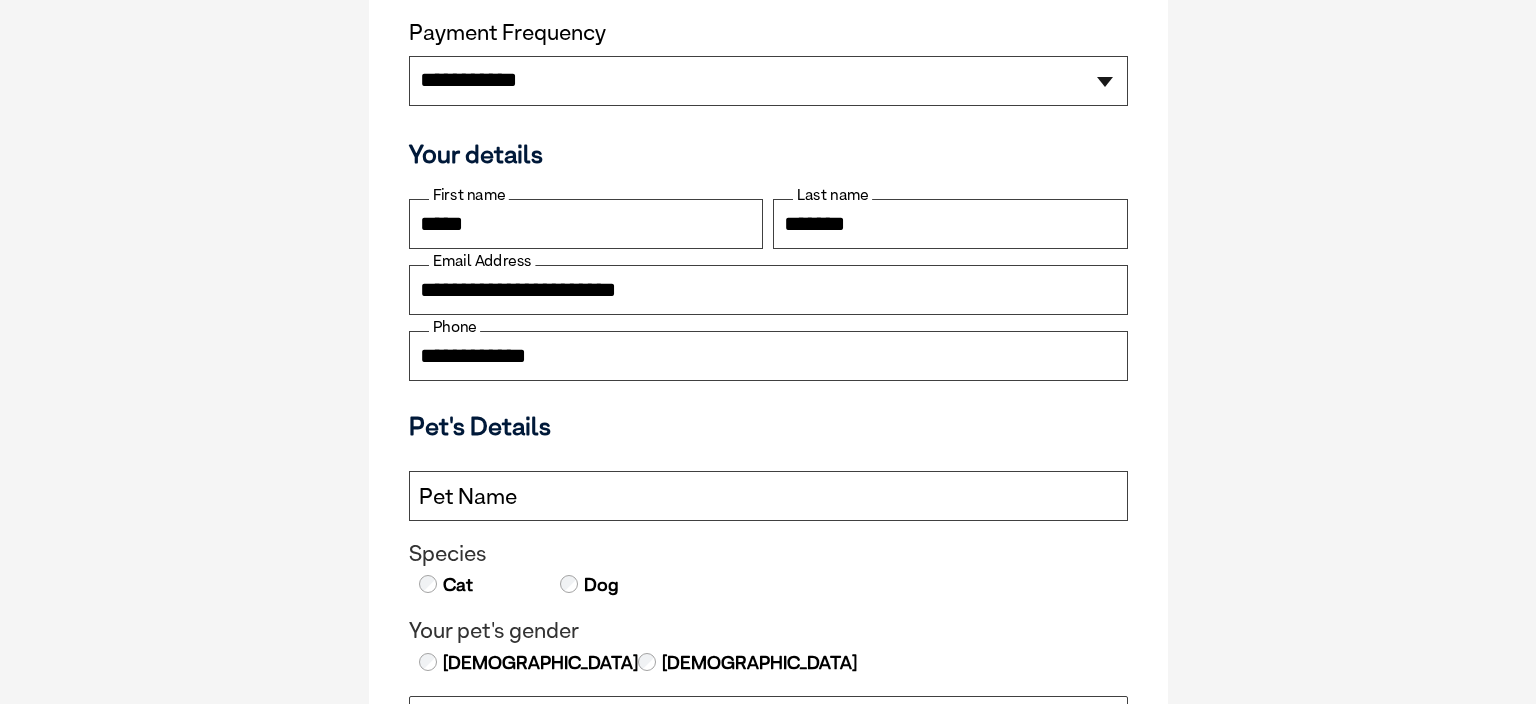 type on "**********" 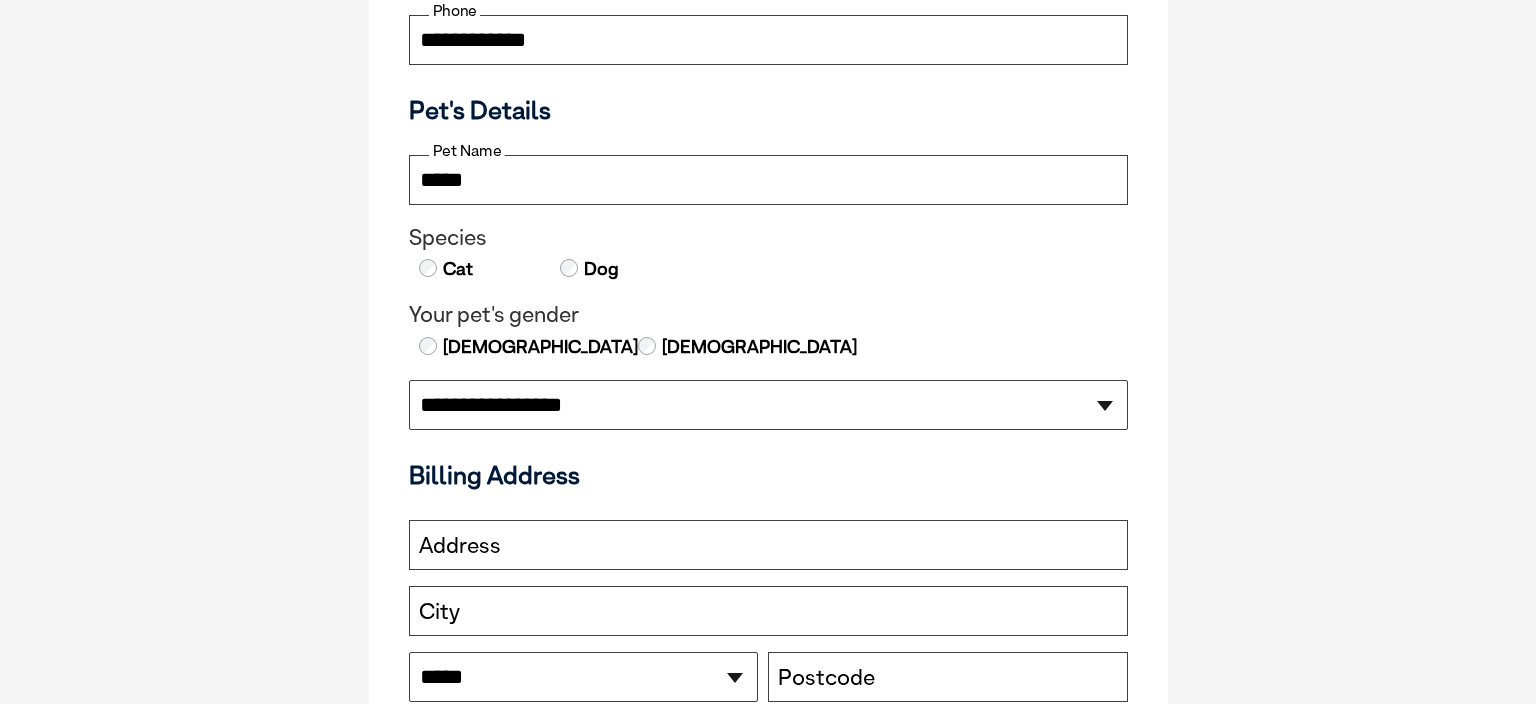 scroll, scrollTop: 844, scrollLeft: 0, axis: vertical 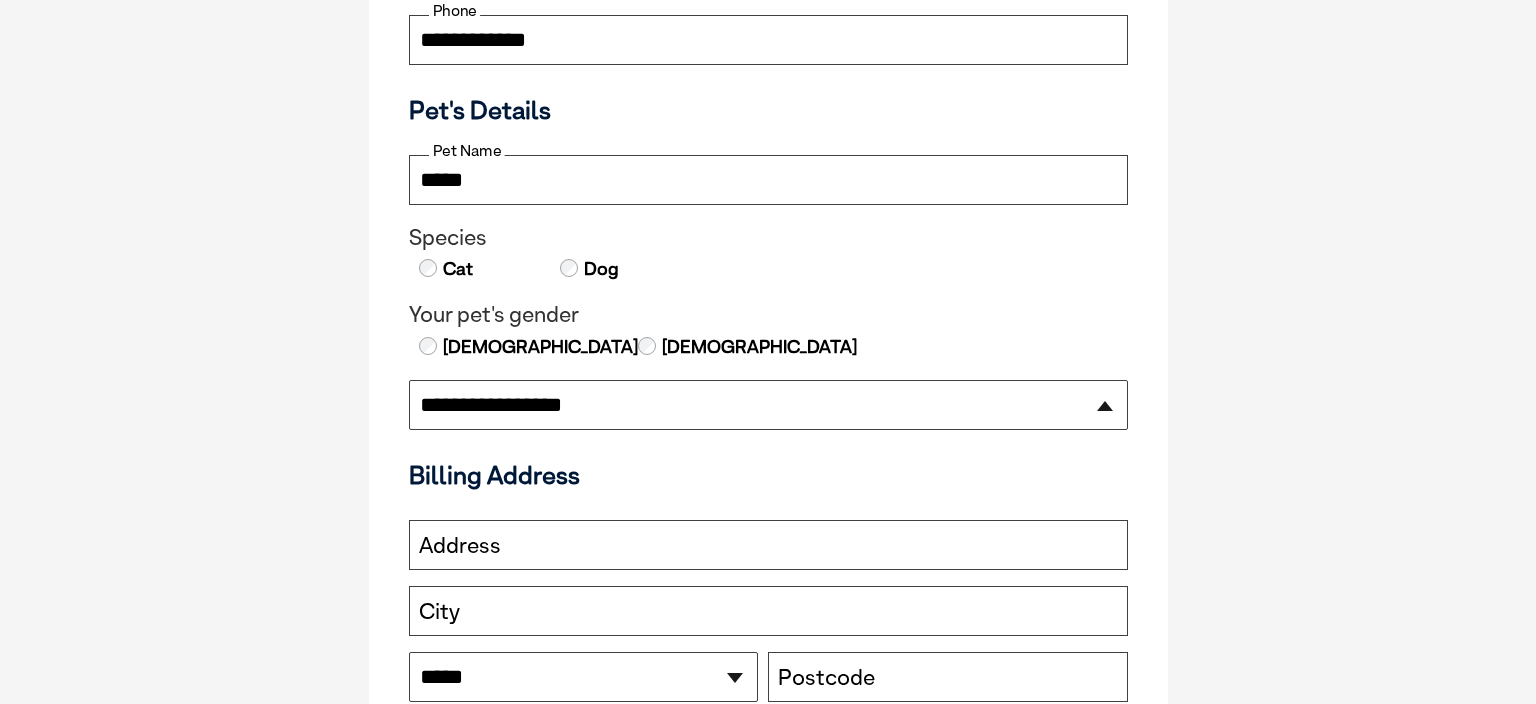 click on "**********" at bounding box center (768, 405) 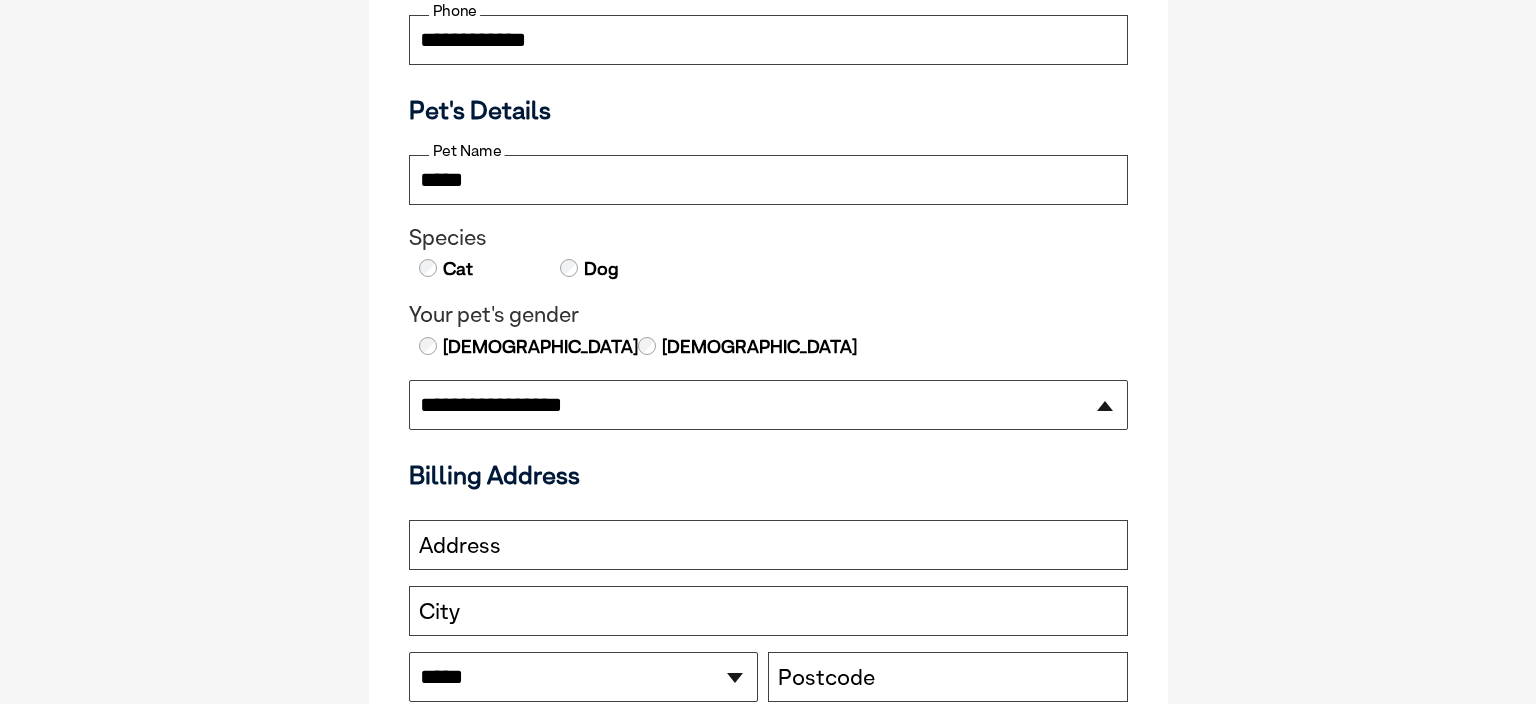 select on "********" 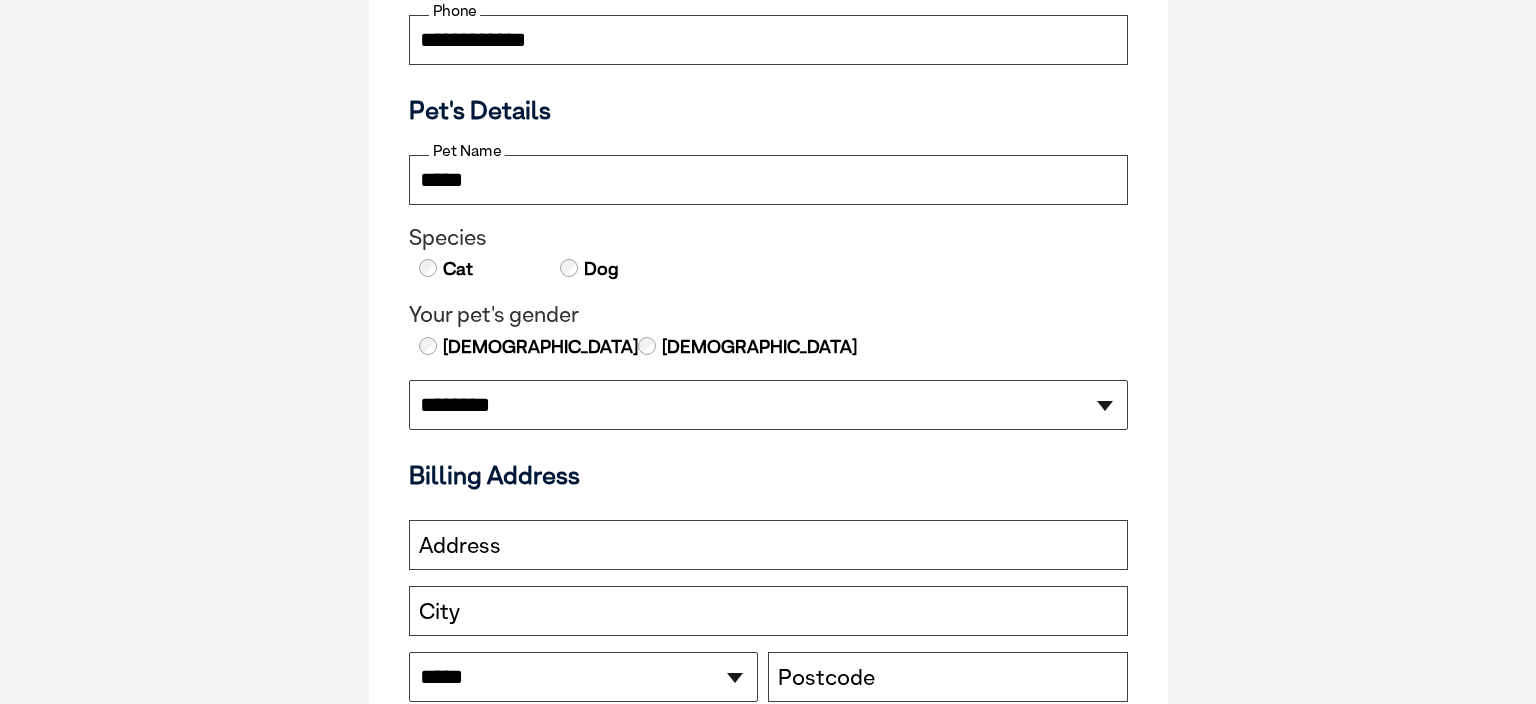 select on "********" 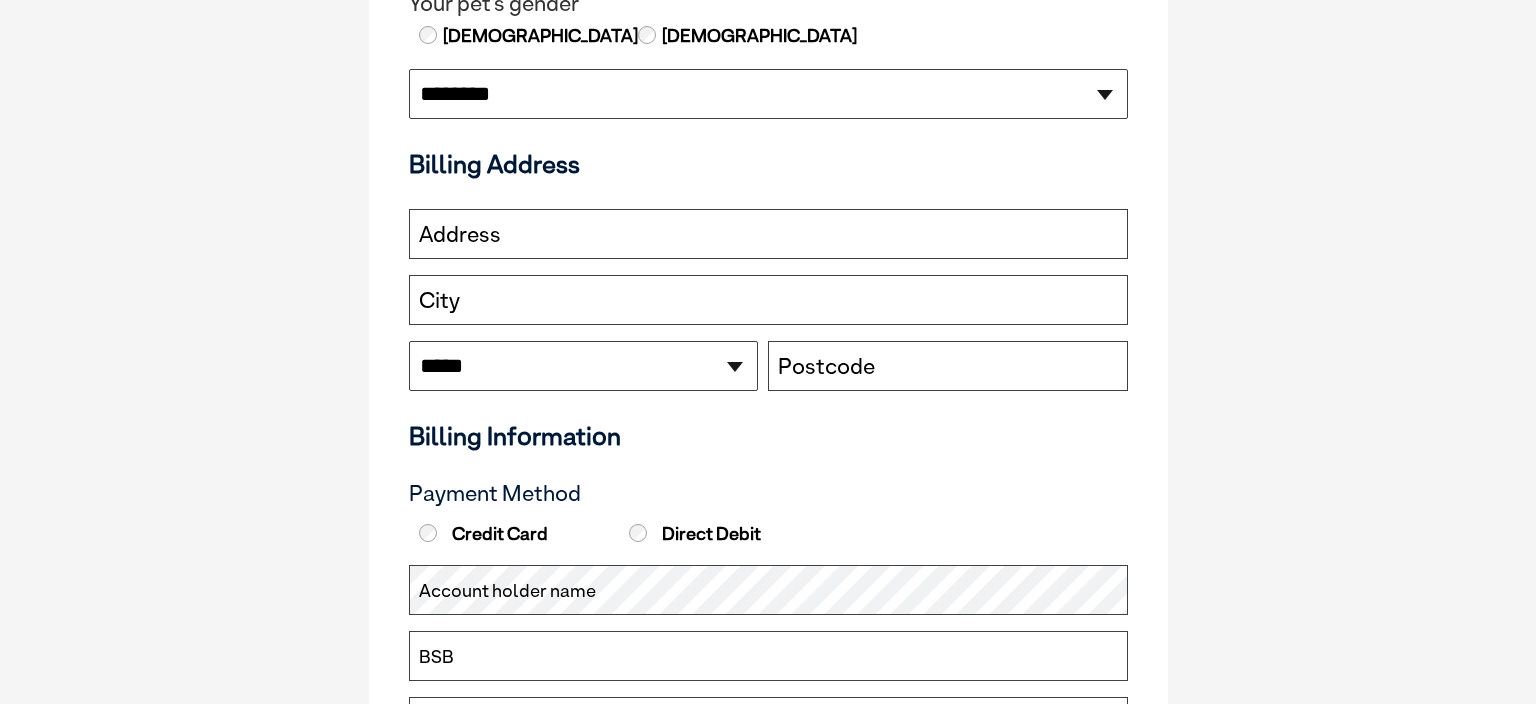 scroll, scrollTop: 1161, scrollLeft: 0, axis: vertical 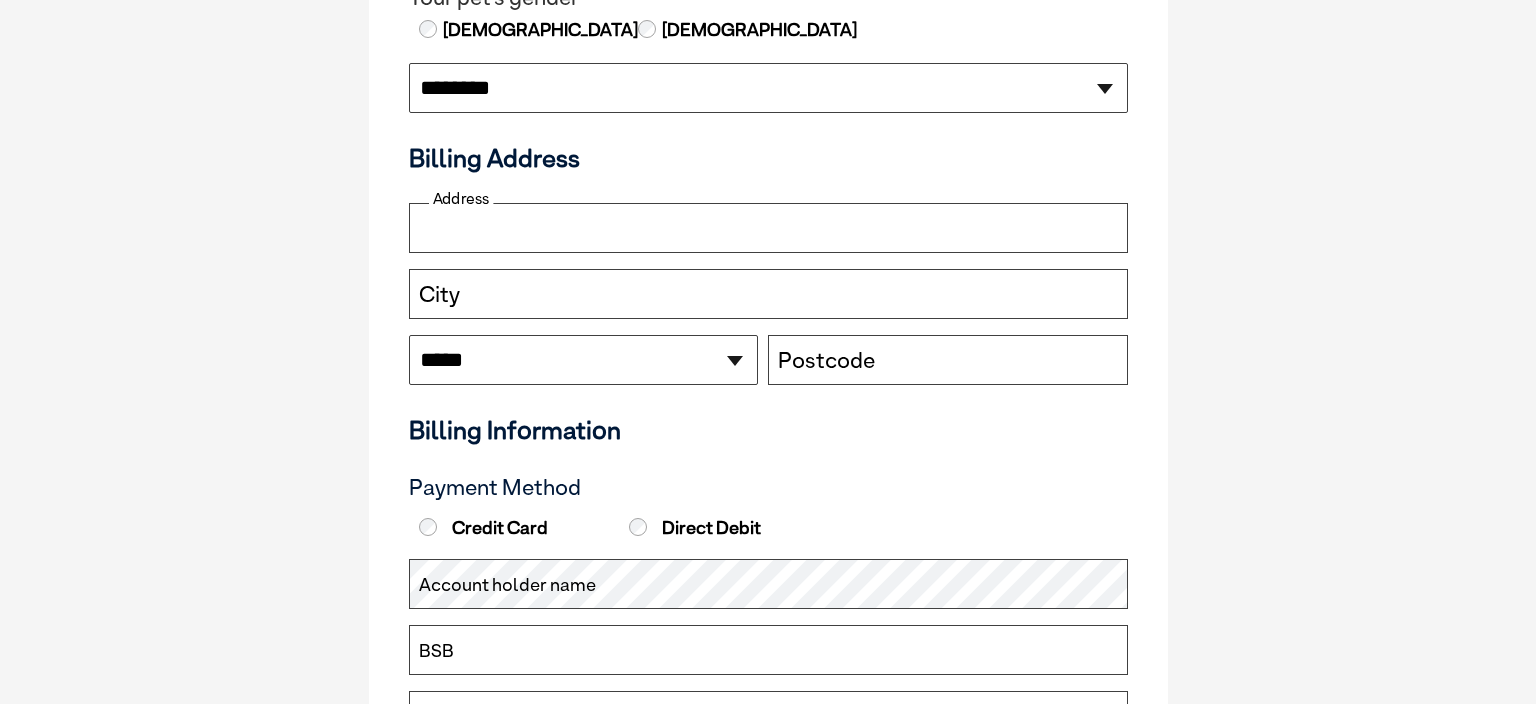 click on "Address" at bounding box center (768, 228) 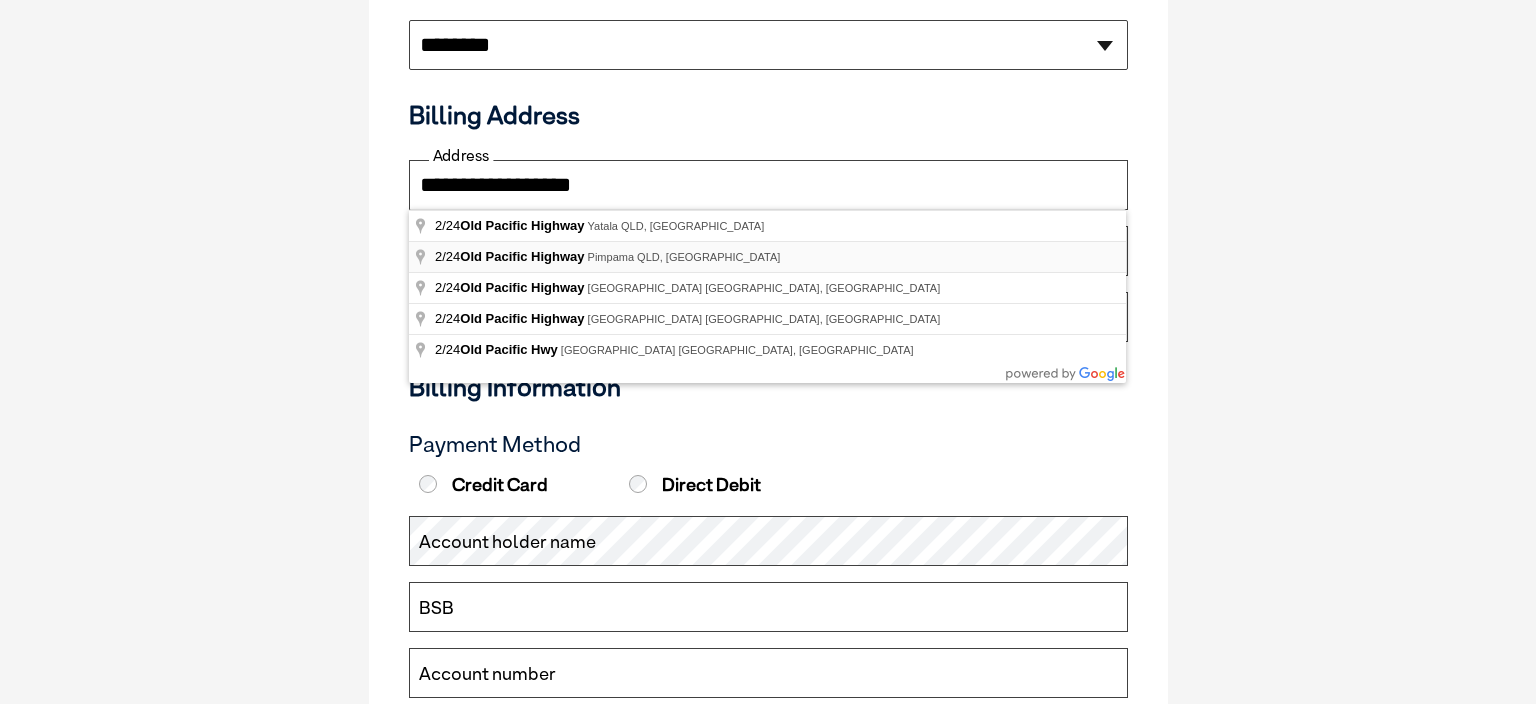 scroll, scrollTop: 1161, scrollLeft: 0, axis: vertical 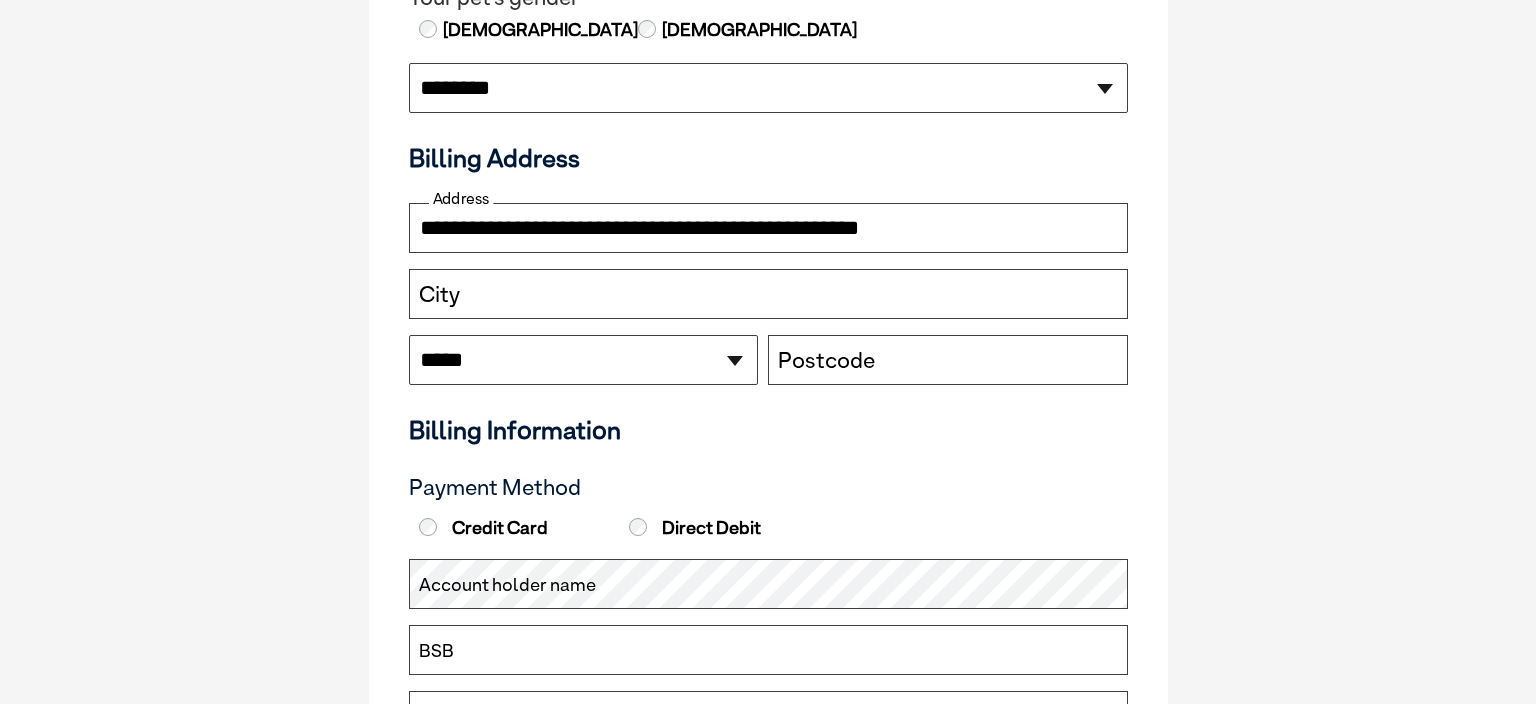 type on "**********" 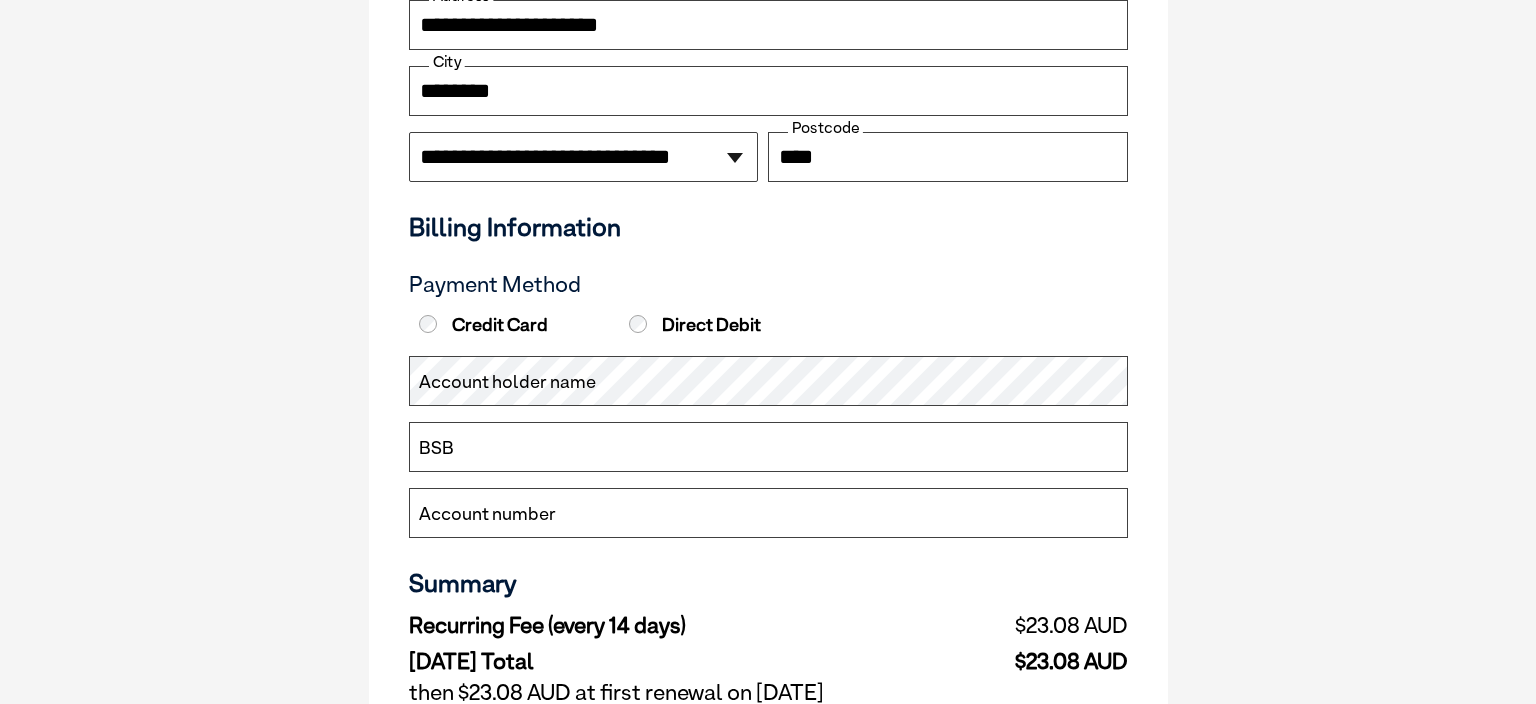 scroll, scrollTop: 1372, scrollLeft: 0, axis: vertical 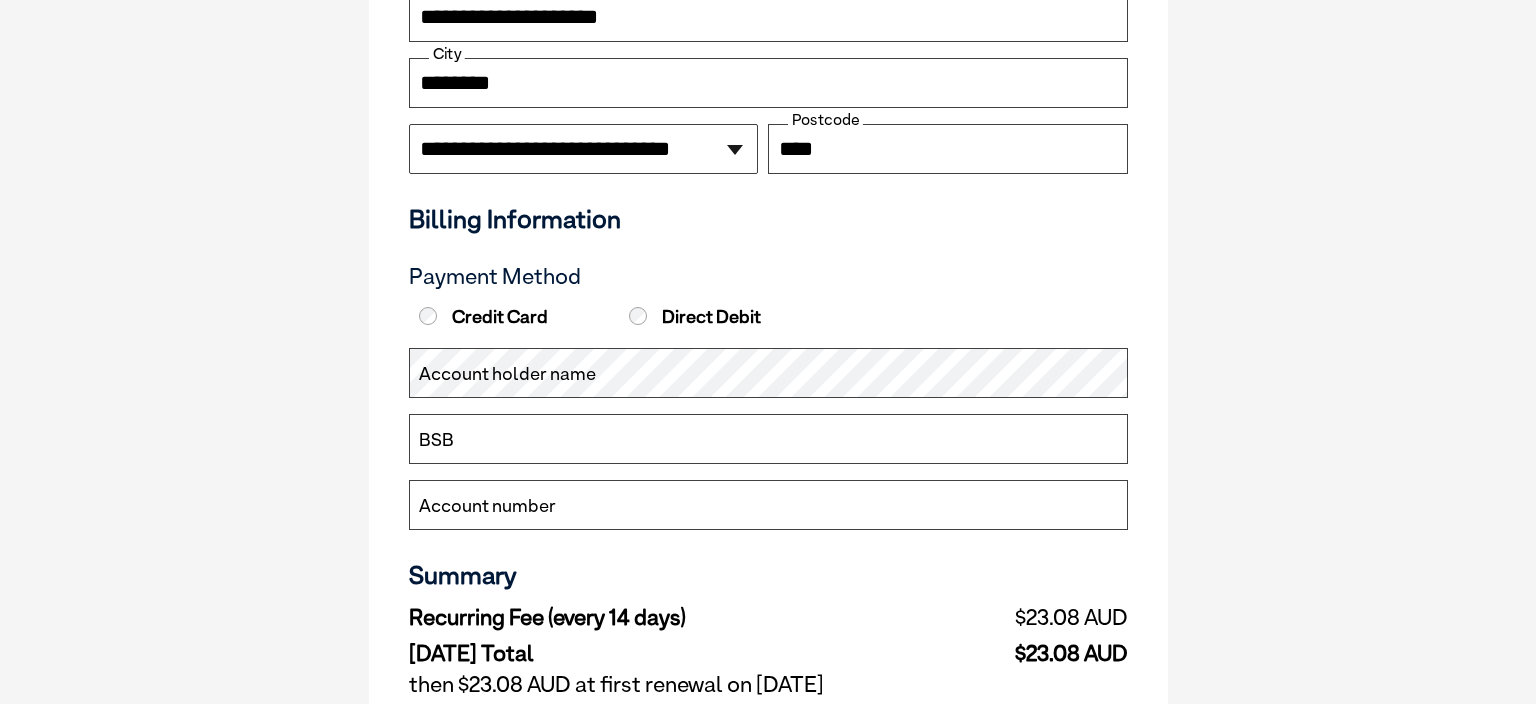select on "********" 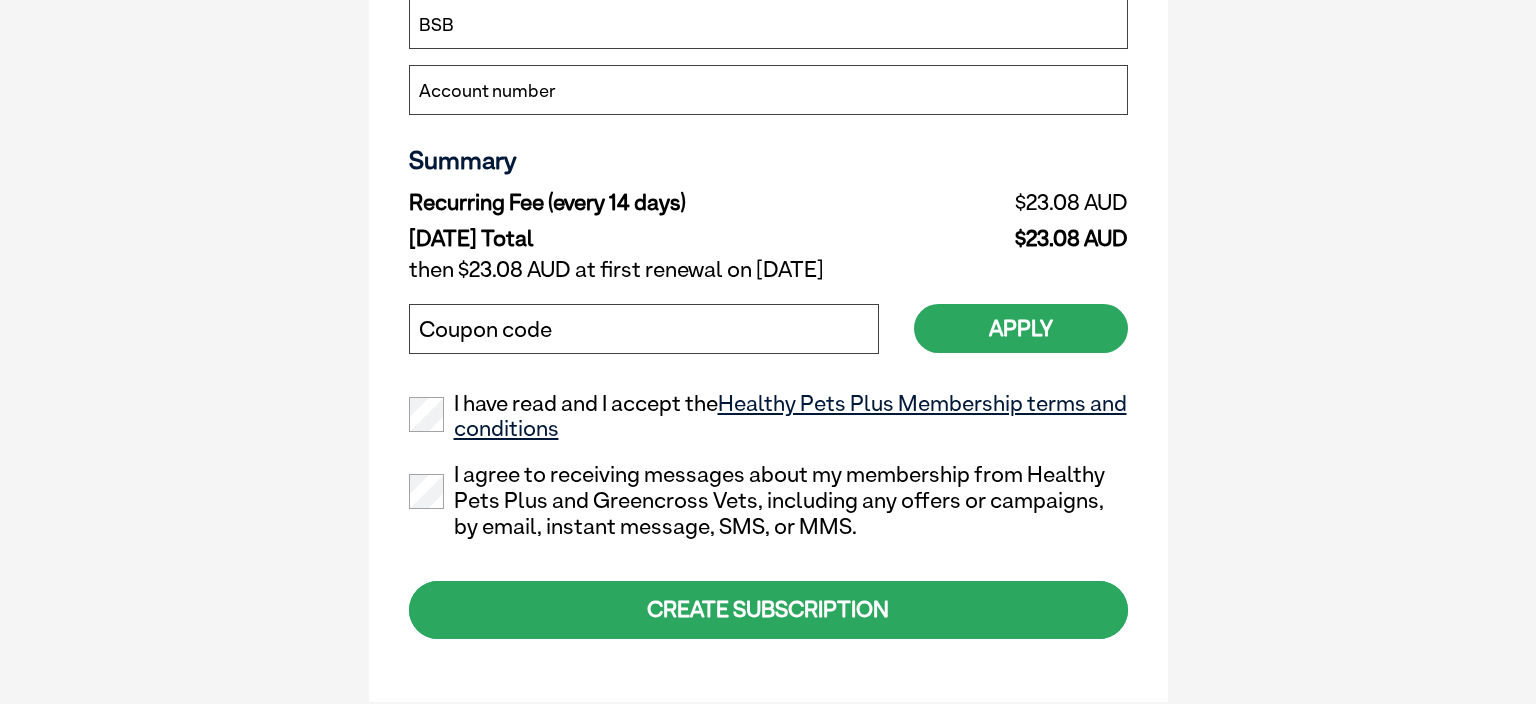 scroll, scrollTop: 1795, scrollLeft: 0, axis: vertical 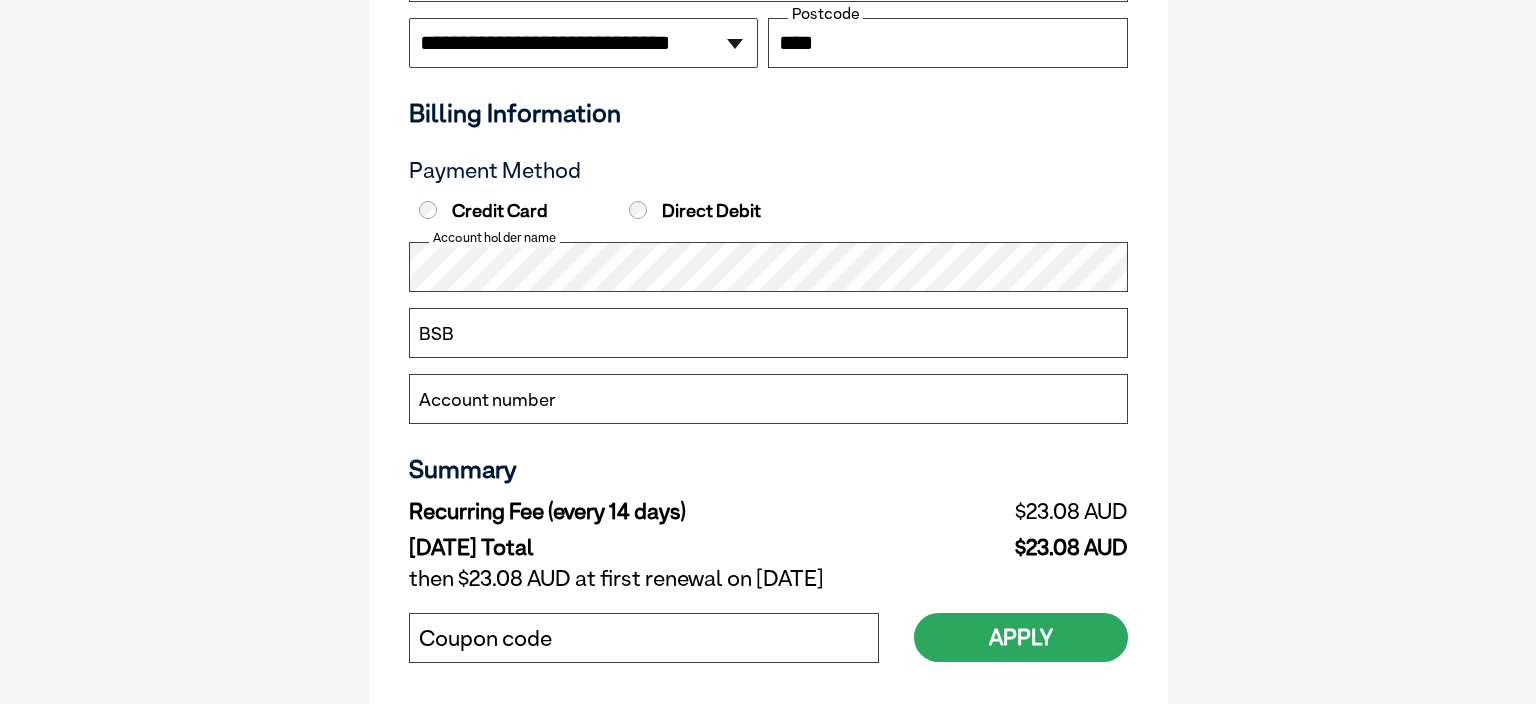 click on "BSB" at bounding box center [768, 333] 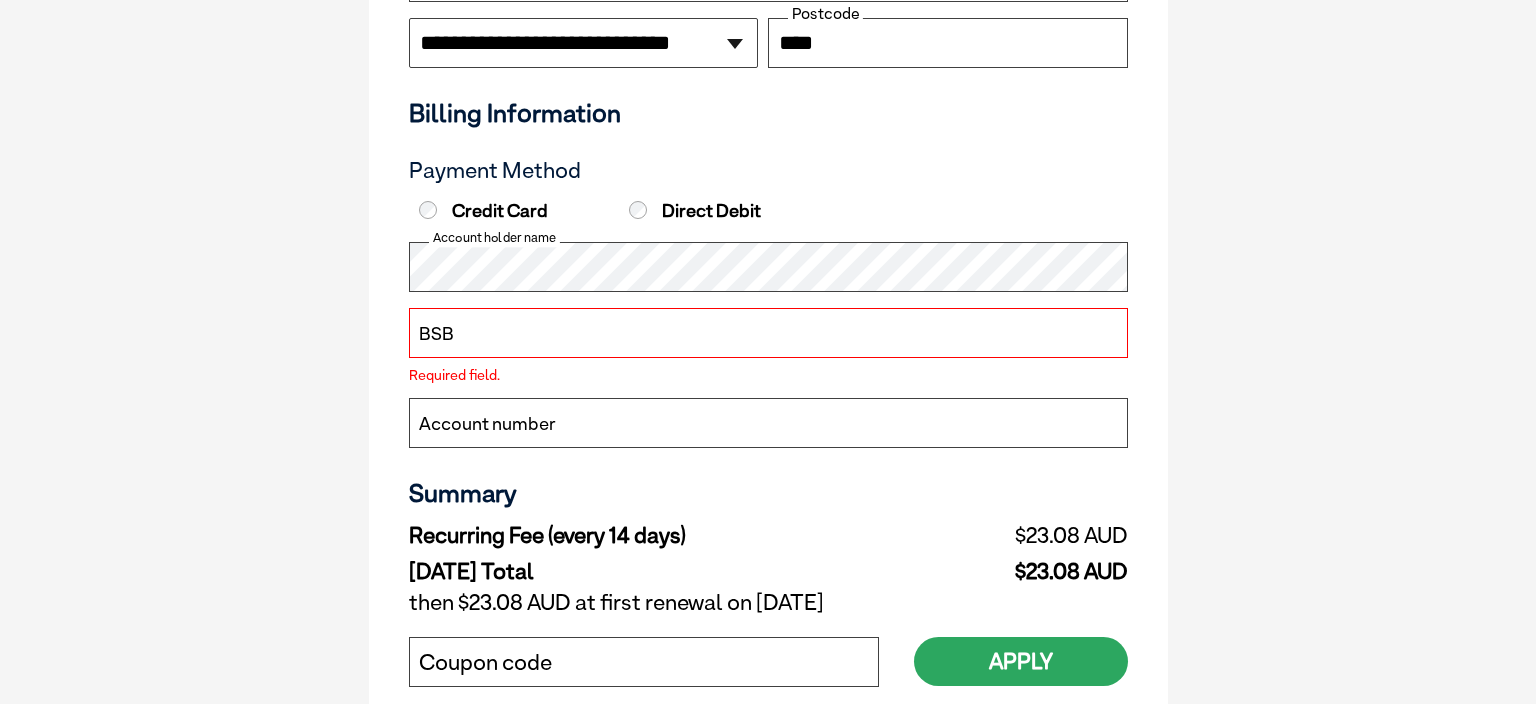 click on "Credit Card" at bounding box center (517, 211) 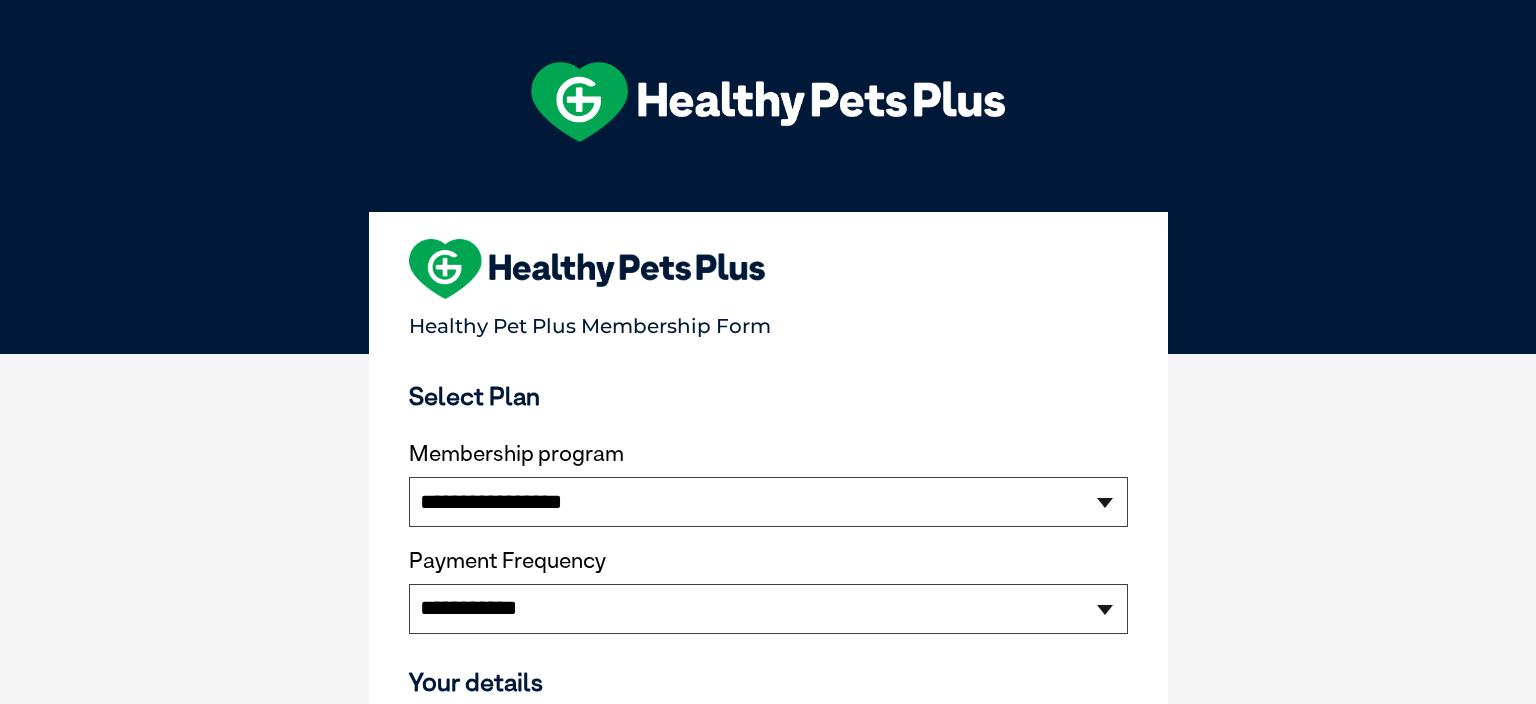 select on "**********" 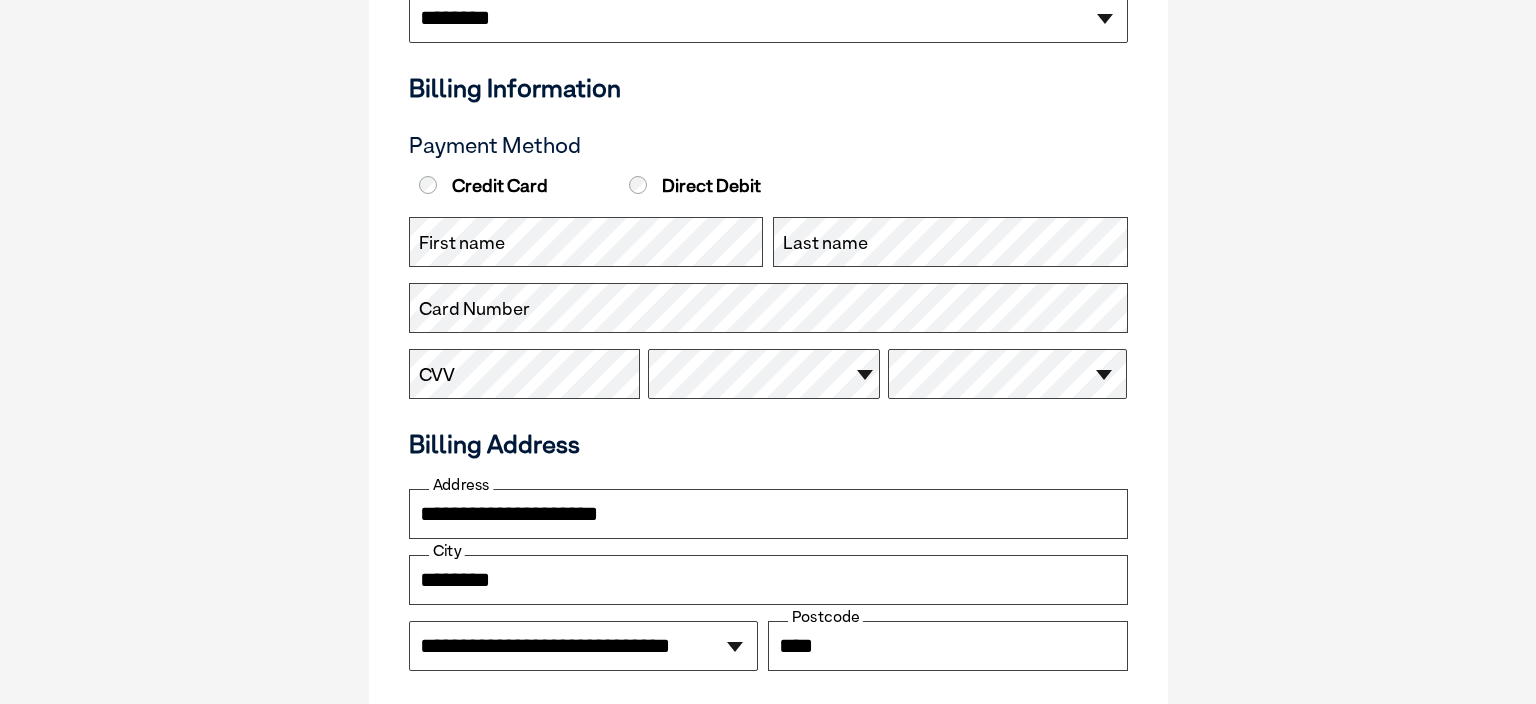 scroll, scrollTop: 1267, scrollLeft: 0, axis: vertical 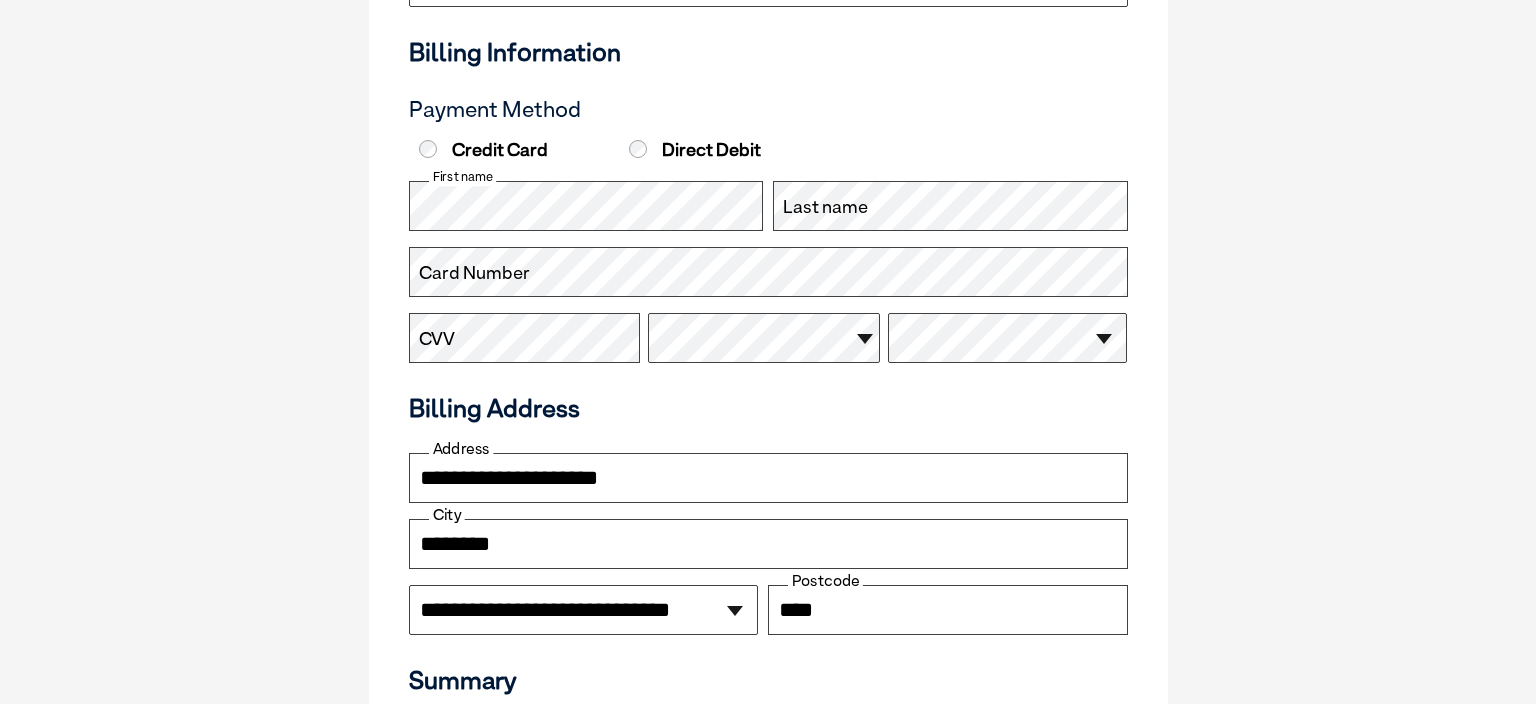 select on "********" 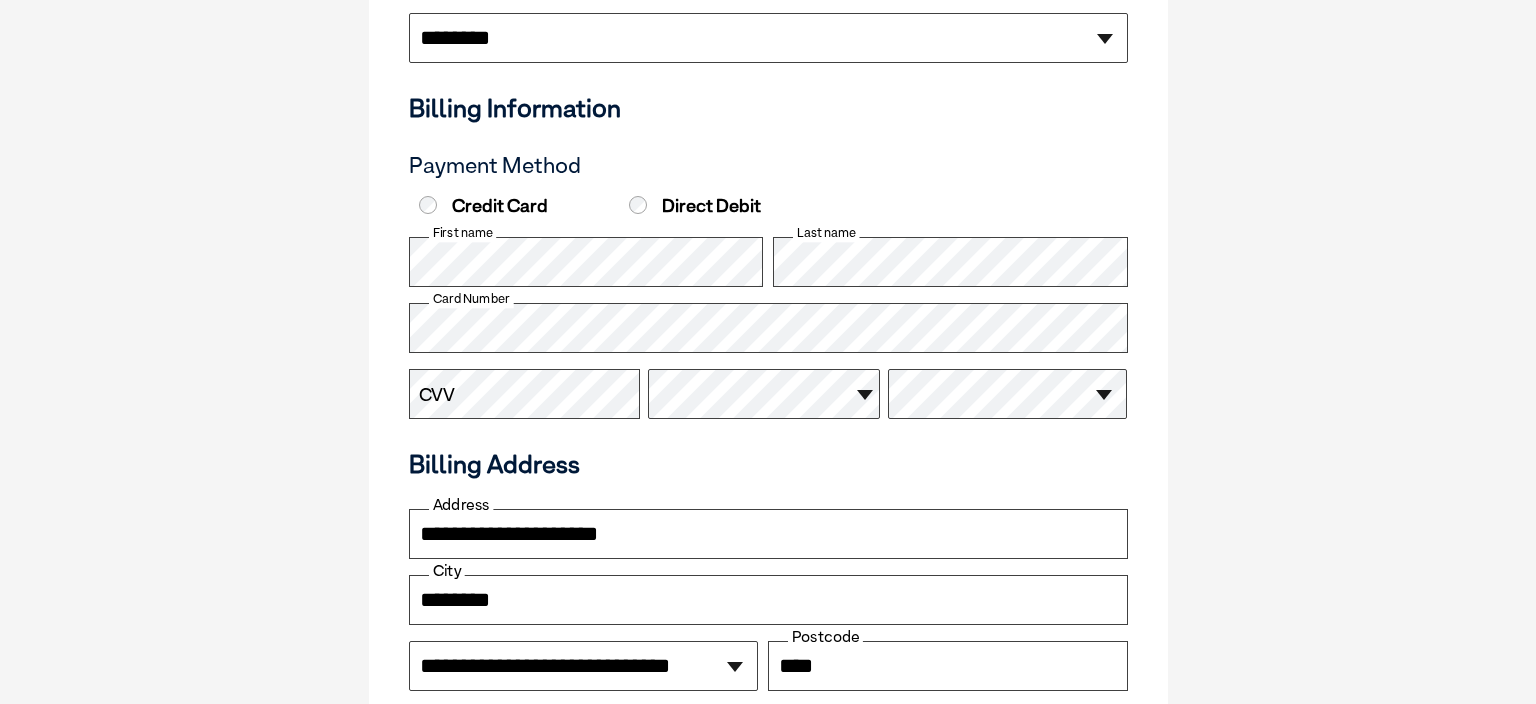 scroll, scrollTop: 1161, scrollLeft: 0, axis: vertical 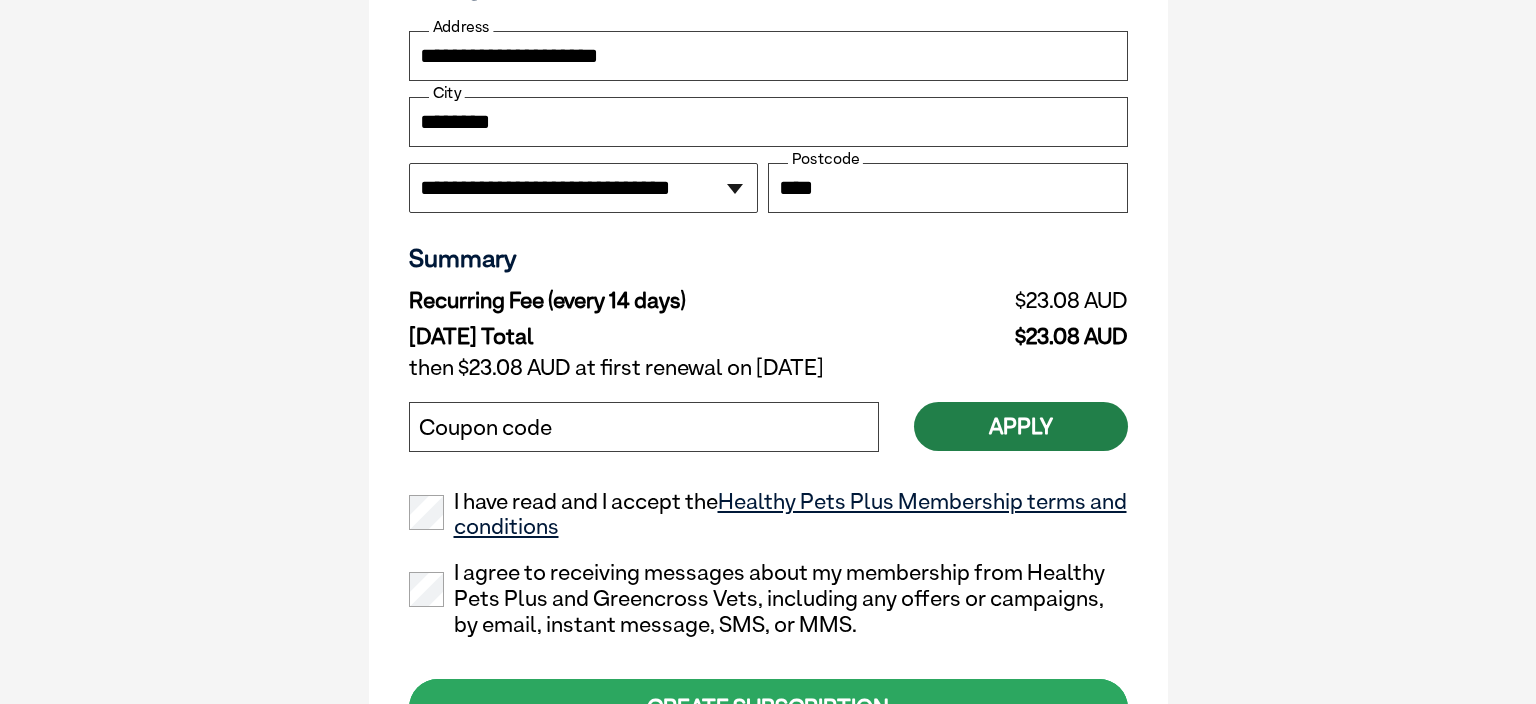 click on "Apply" at bounding box center (1021, 426) 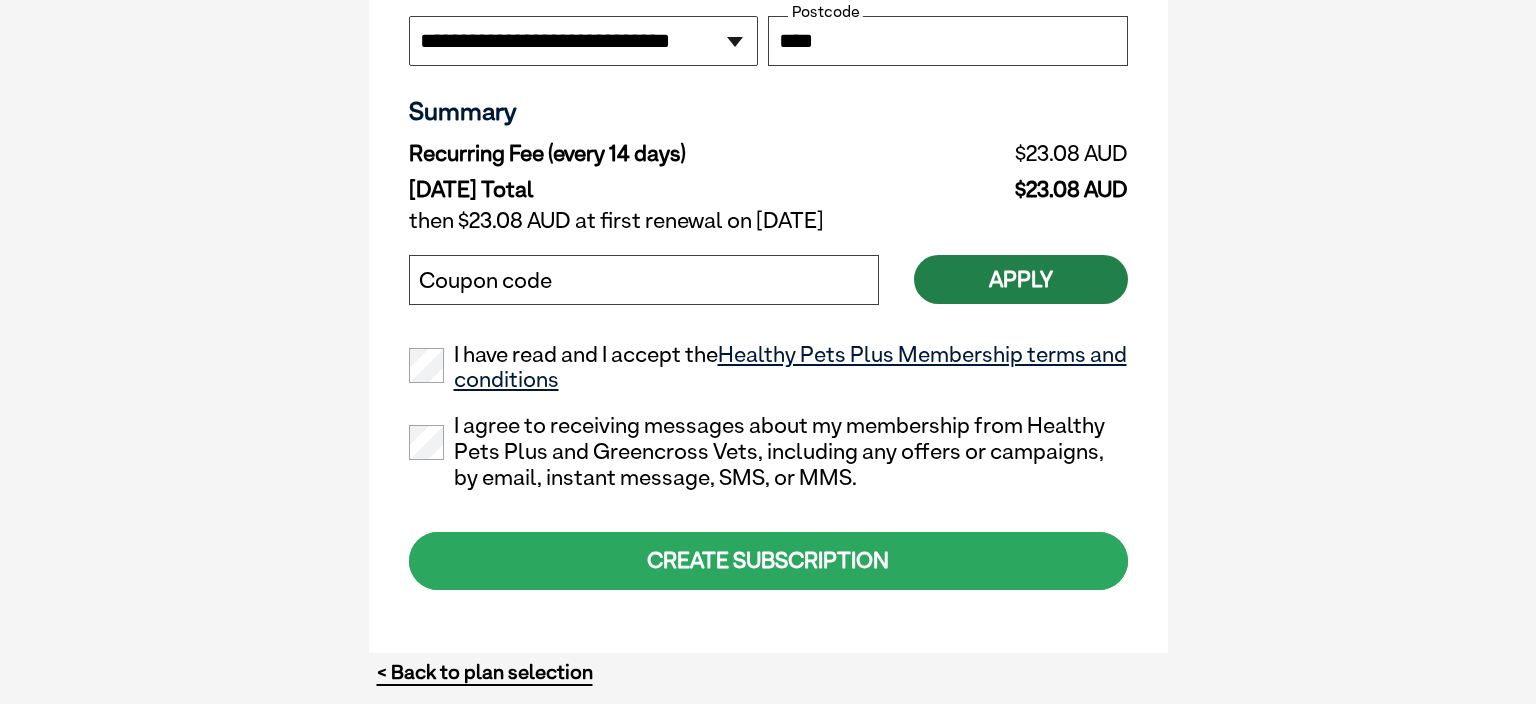 scroll, scrollTop: 1900, scrollLeft: 0, axis: vertical 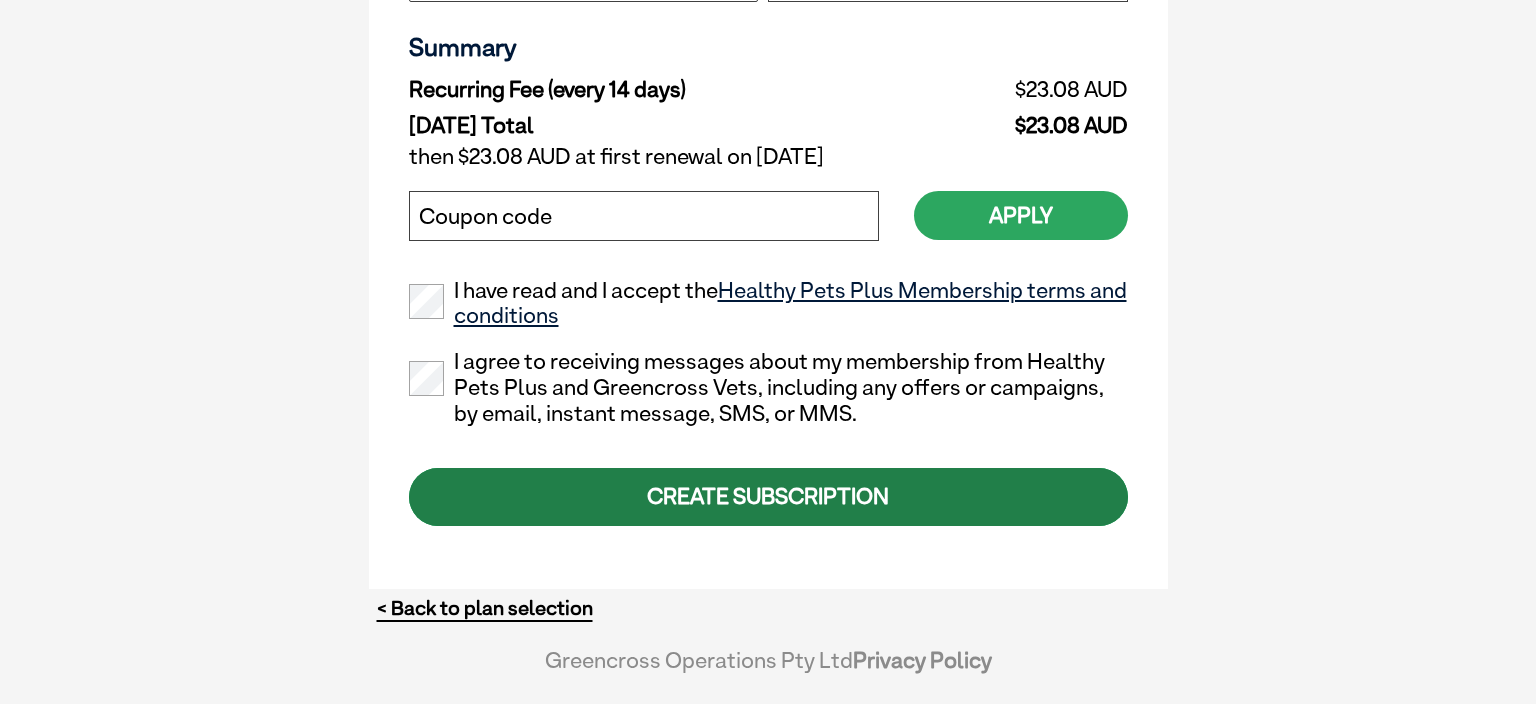 click on "CREATE SUBSCRIPTION" at bounding box center [768, 496] 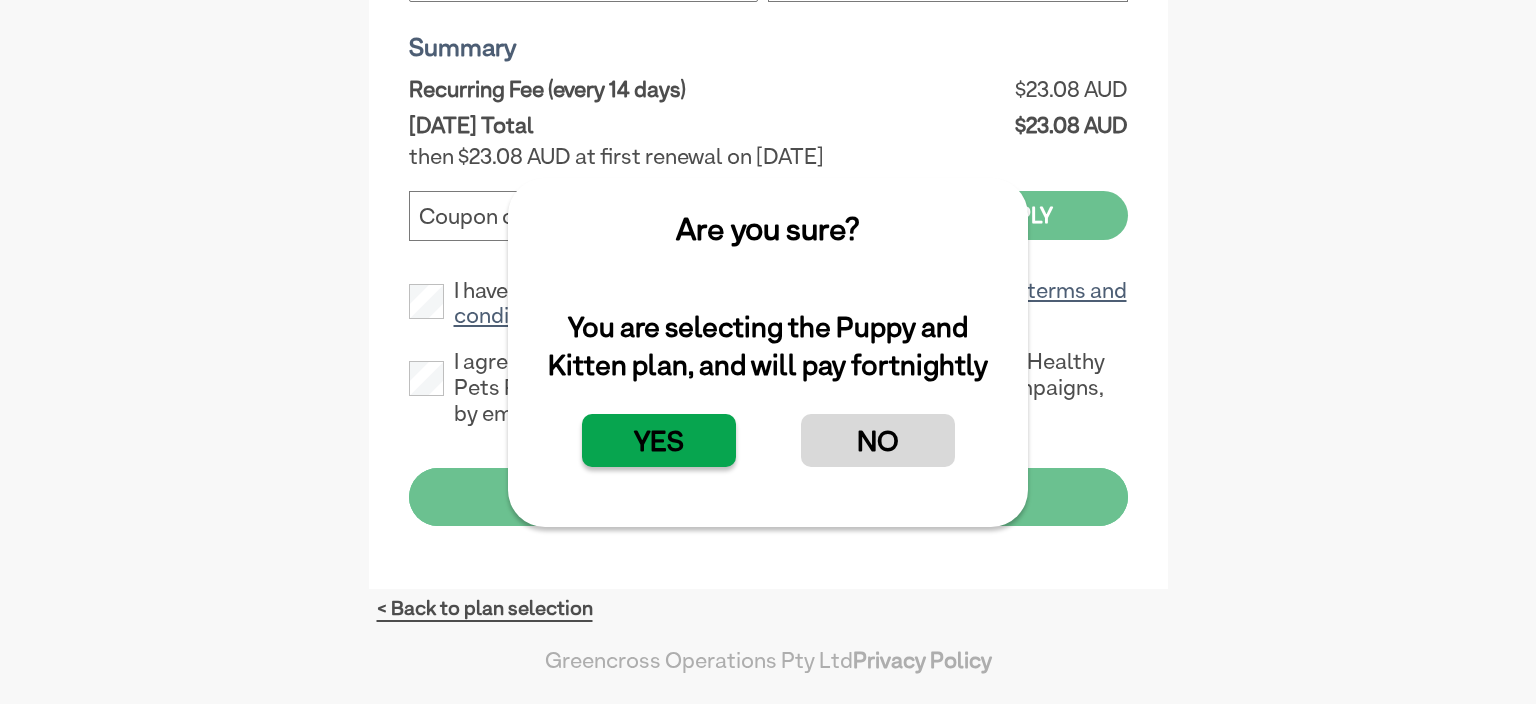 click on "YES" at bounding box center [659, 440] 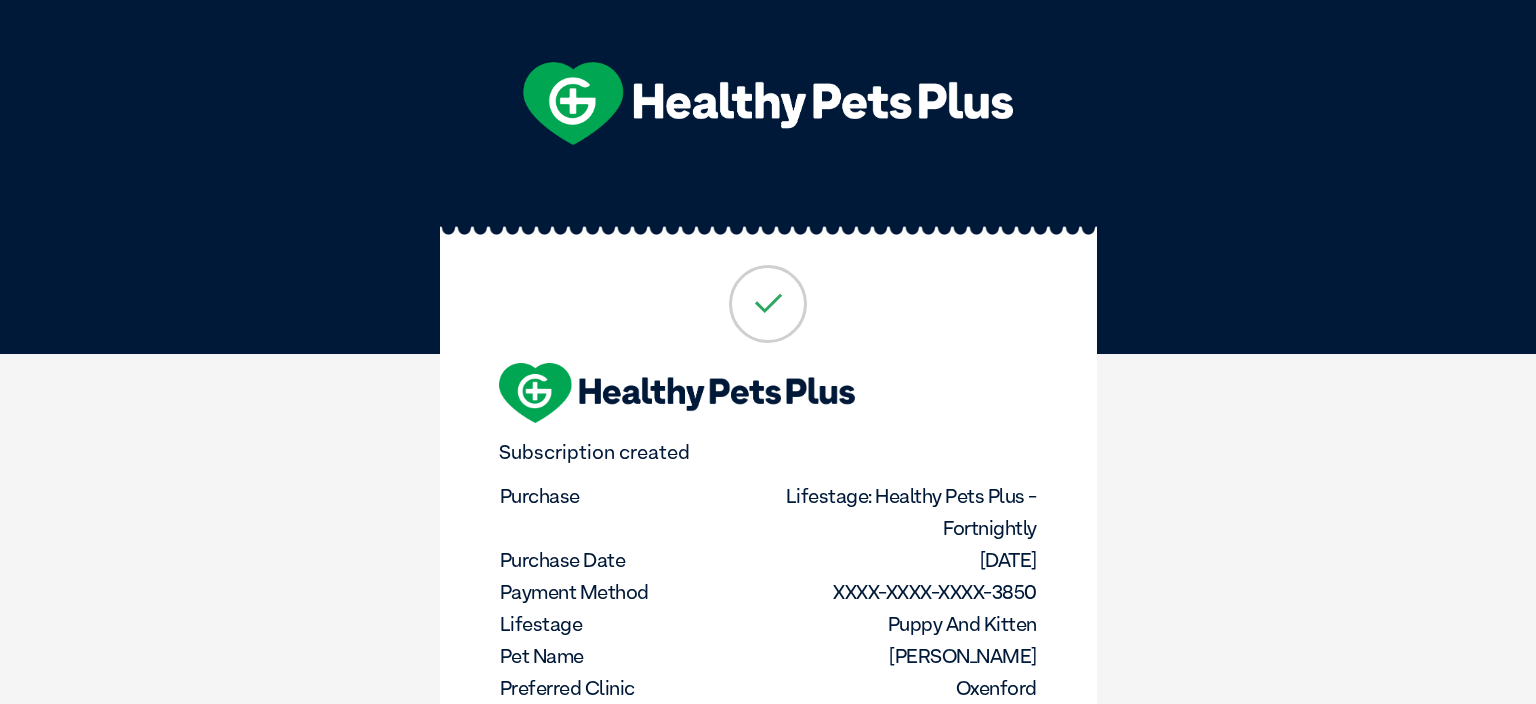 scroll, scrollTop: 0, scrollLeft: 0, axis: both 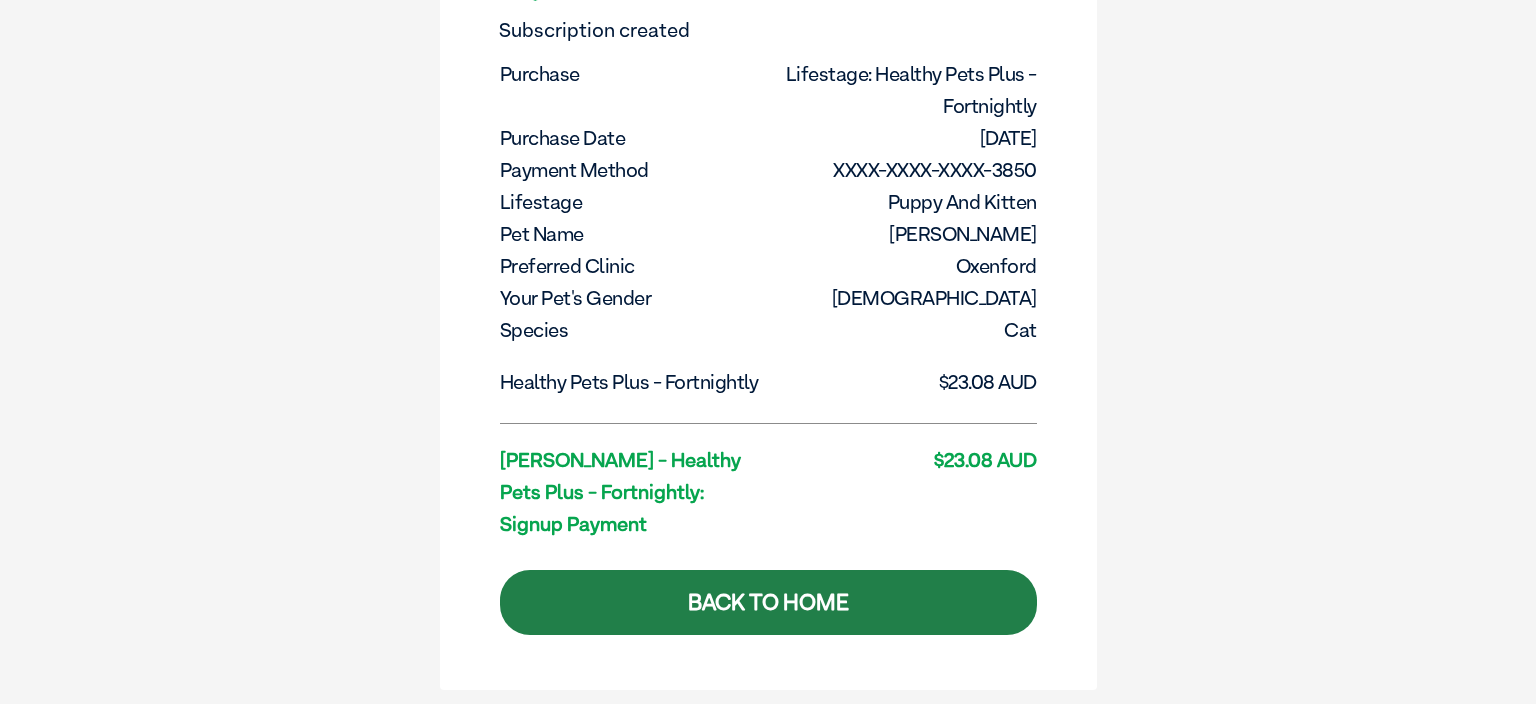 click on "Back to Home" at bounding box center (768, 602) 